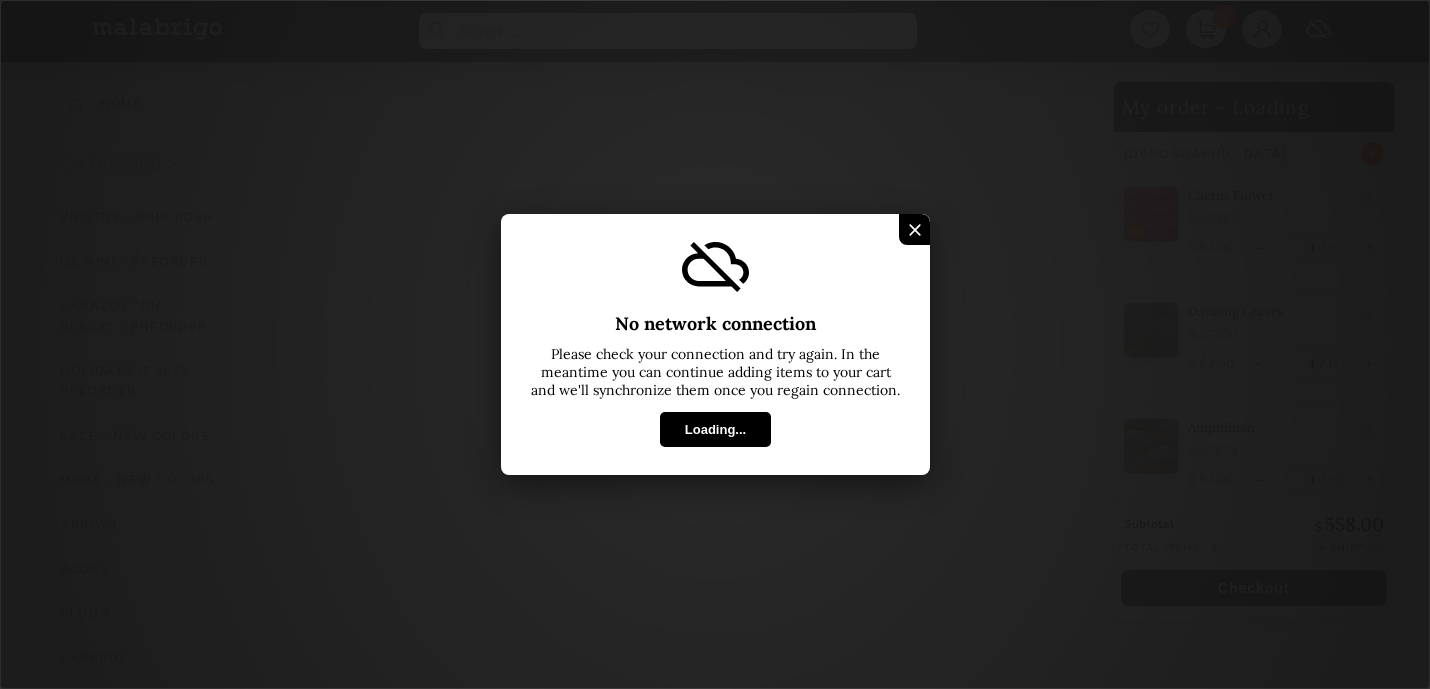 scroll, scrollTop: 0, scrollLeft: 0, axis: both 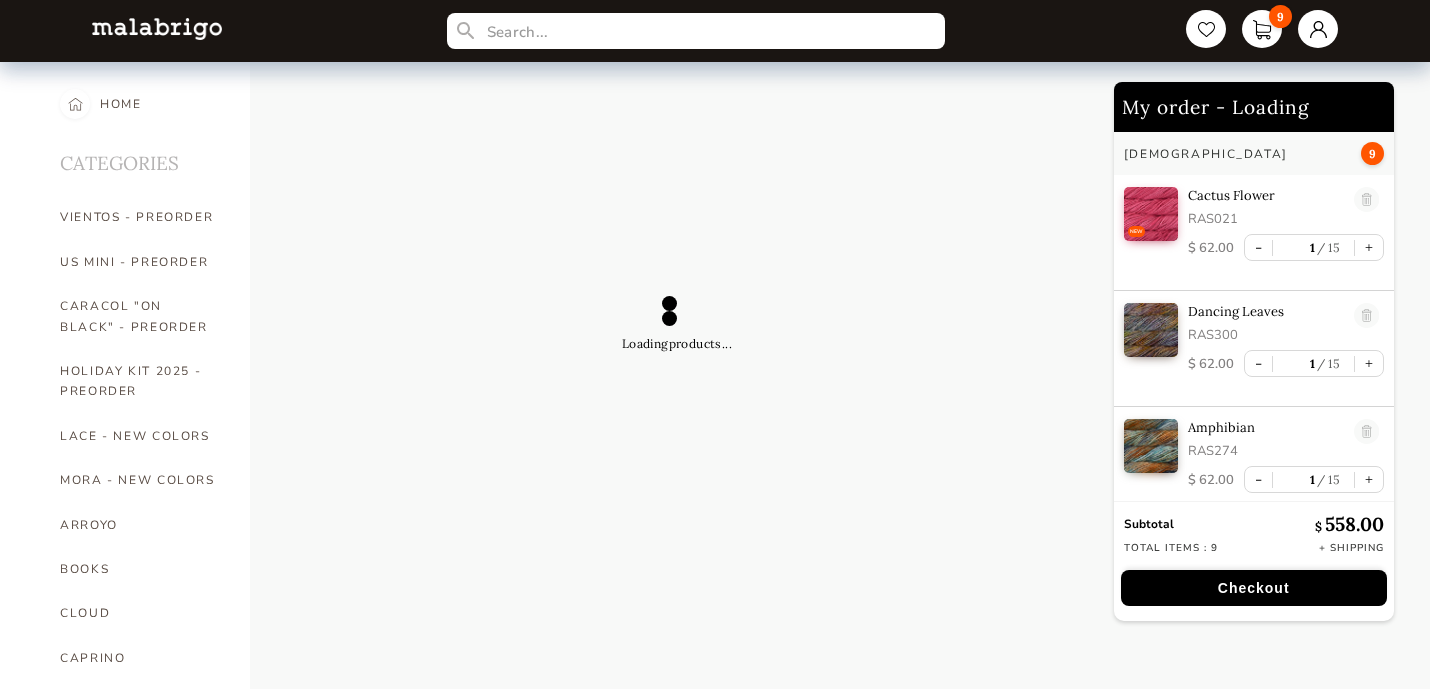 select on "INDEX" 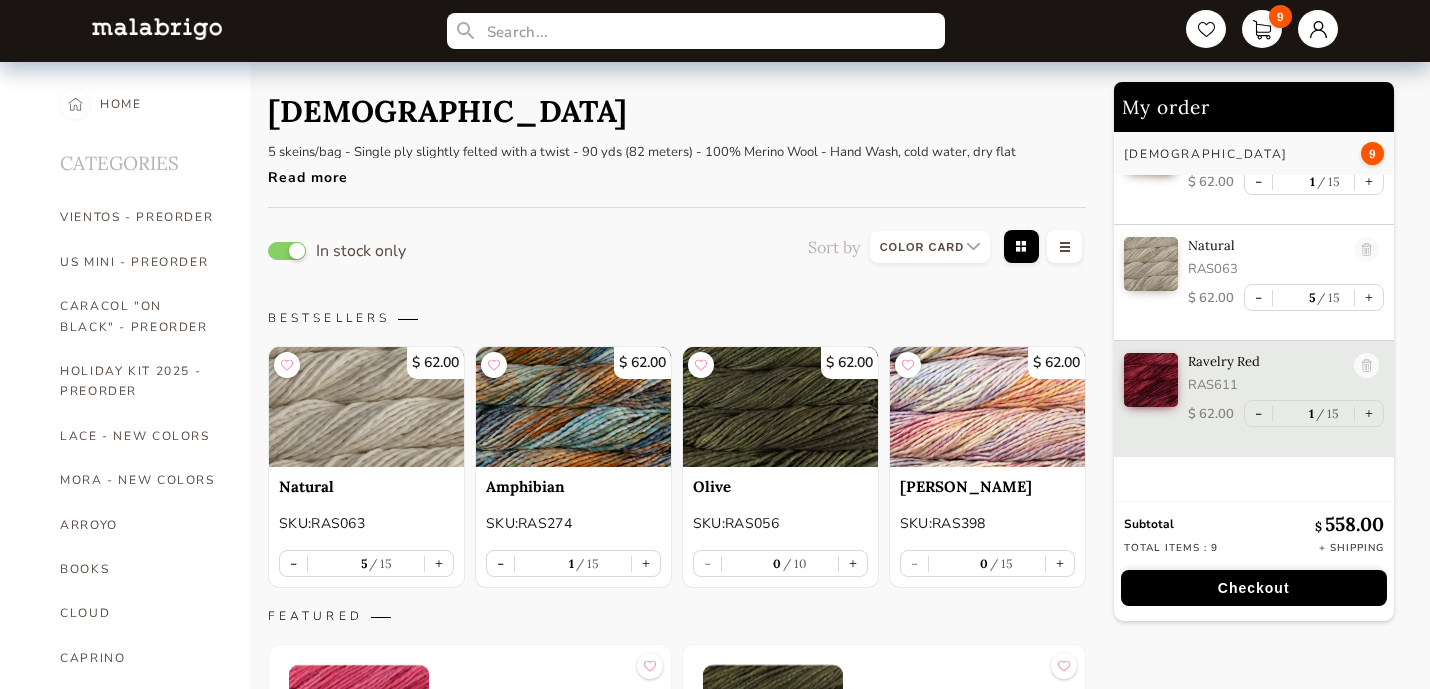 scroll, scrollTop: 0, scrollLeft: 0, axis: both 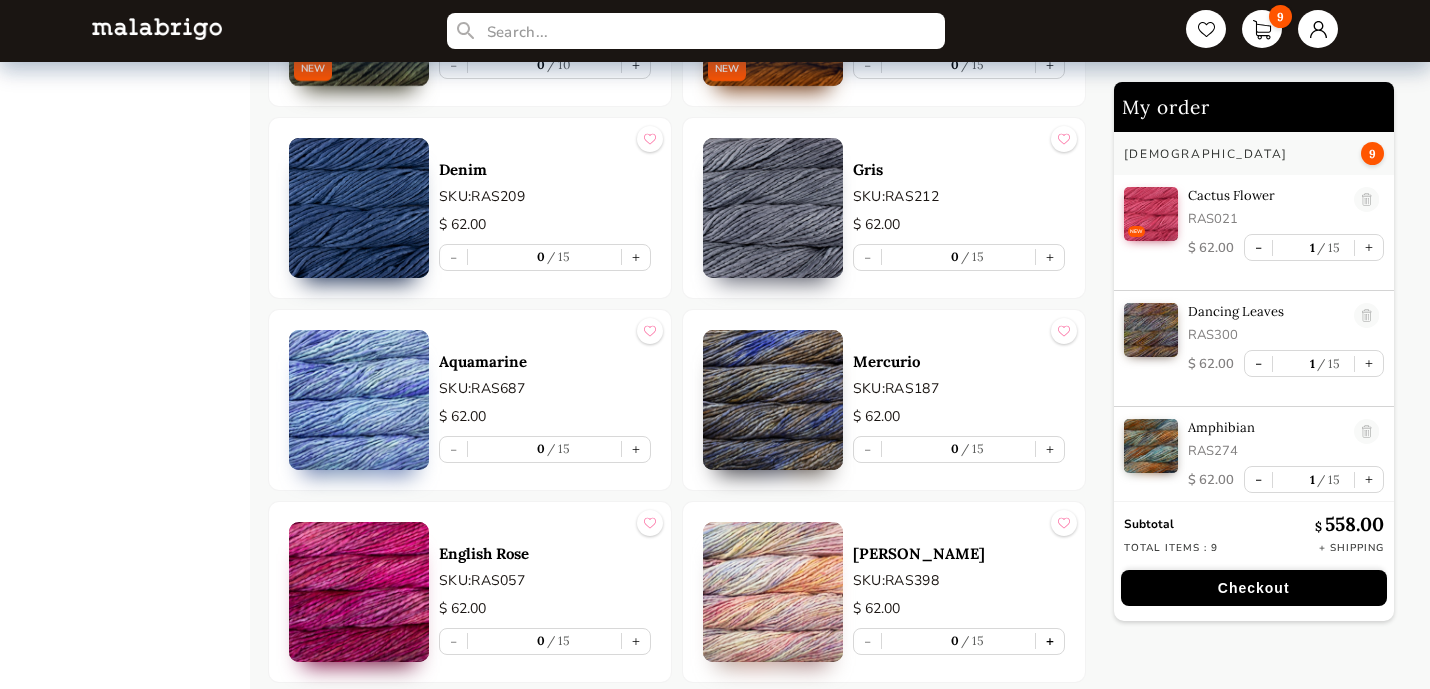 click on "+" at bounding box center [1050, 641] 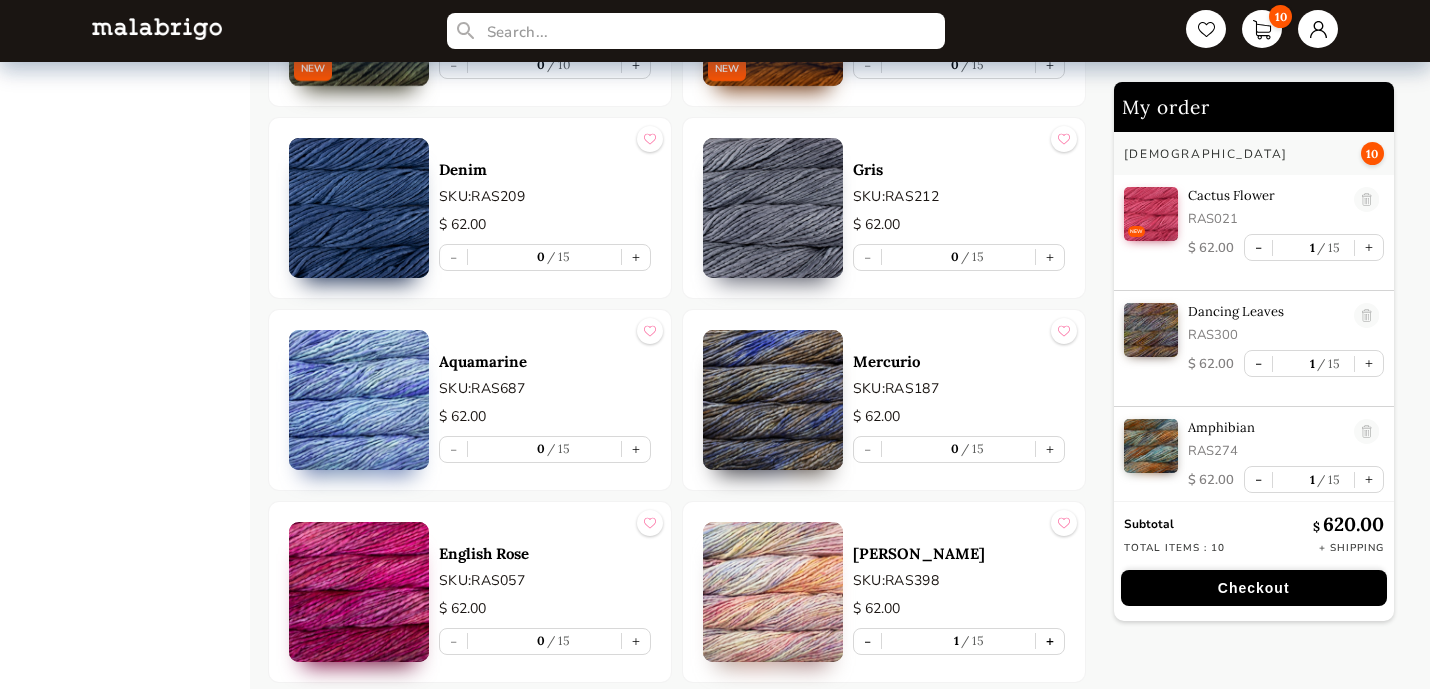 type on "1" 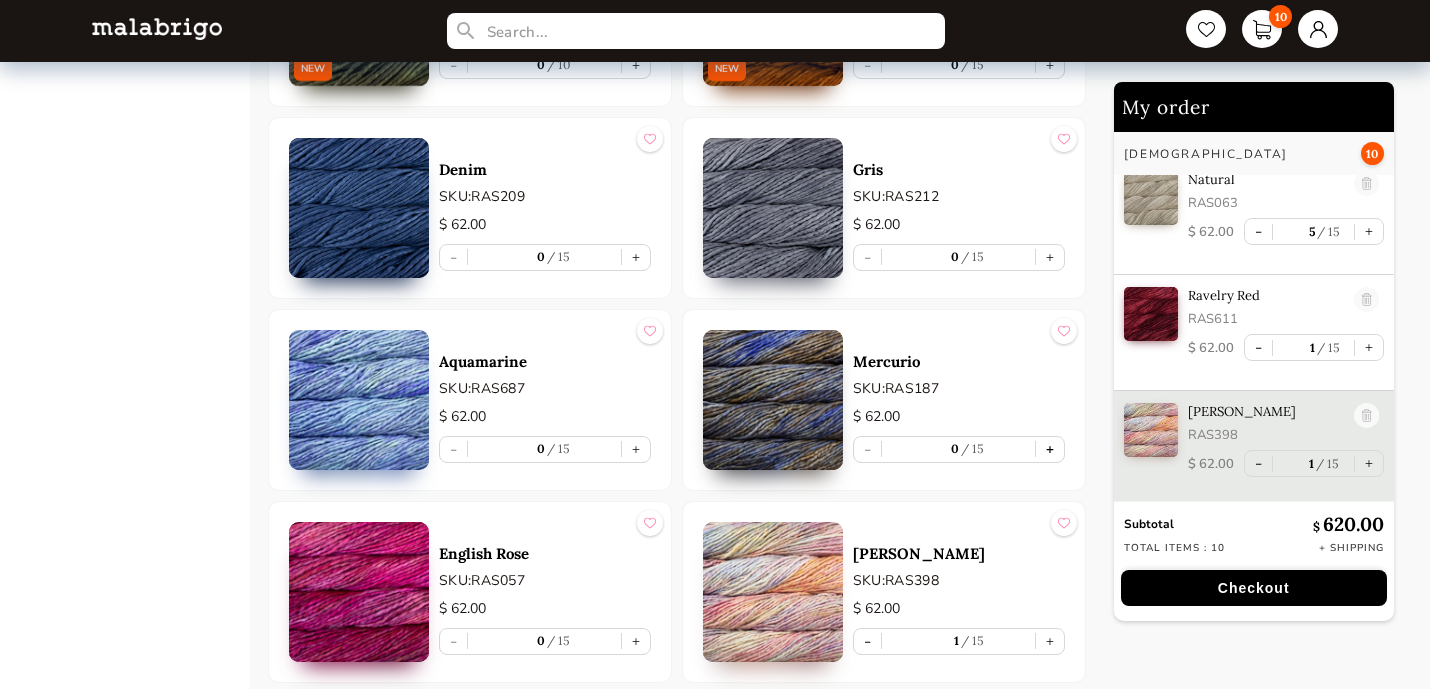 click on "+" at bounding box center (1050, 449) 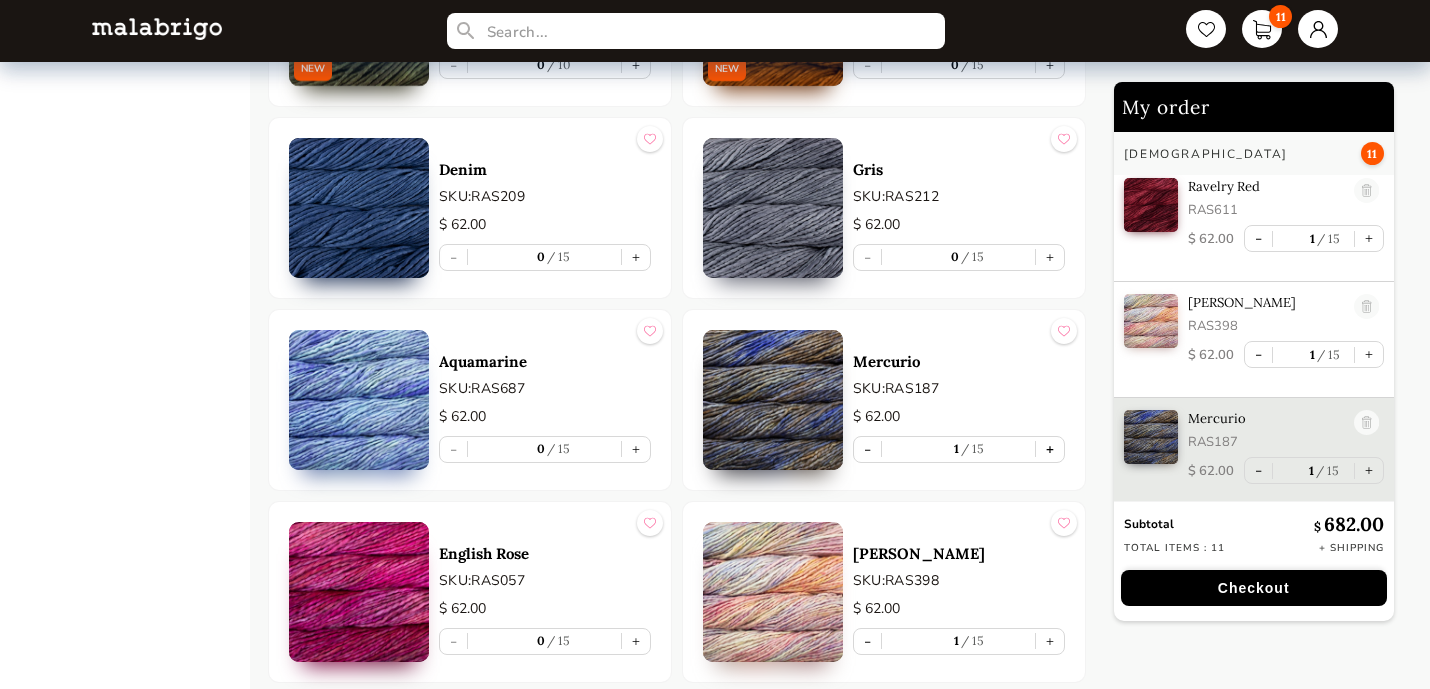 scroll, scrollTop: 474, scrollLeft: 0, axis: vertical 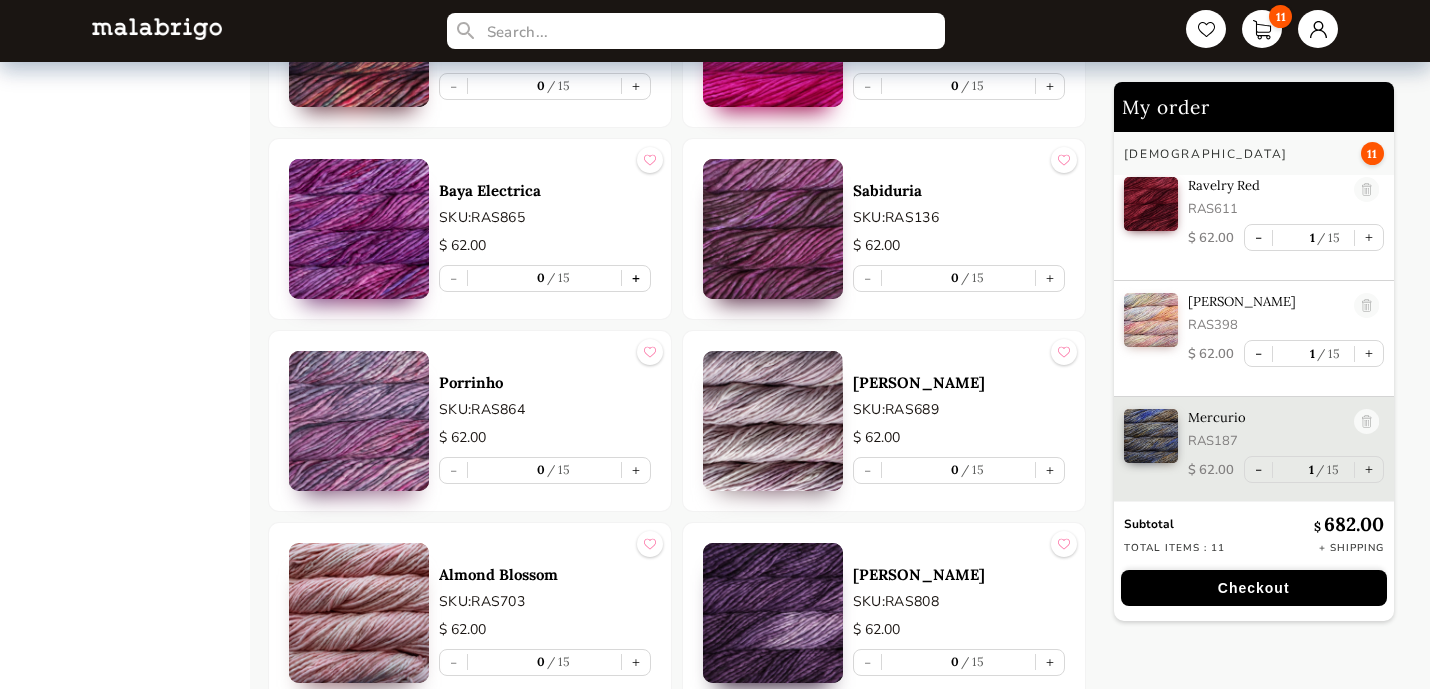 click on "+" at bounding box center (636, 278) 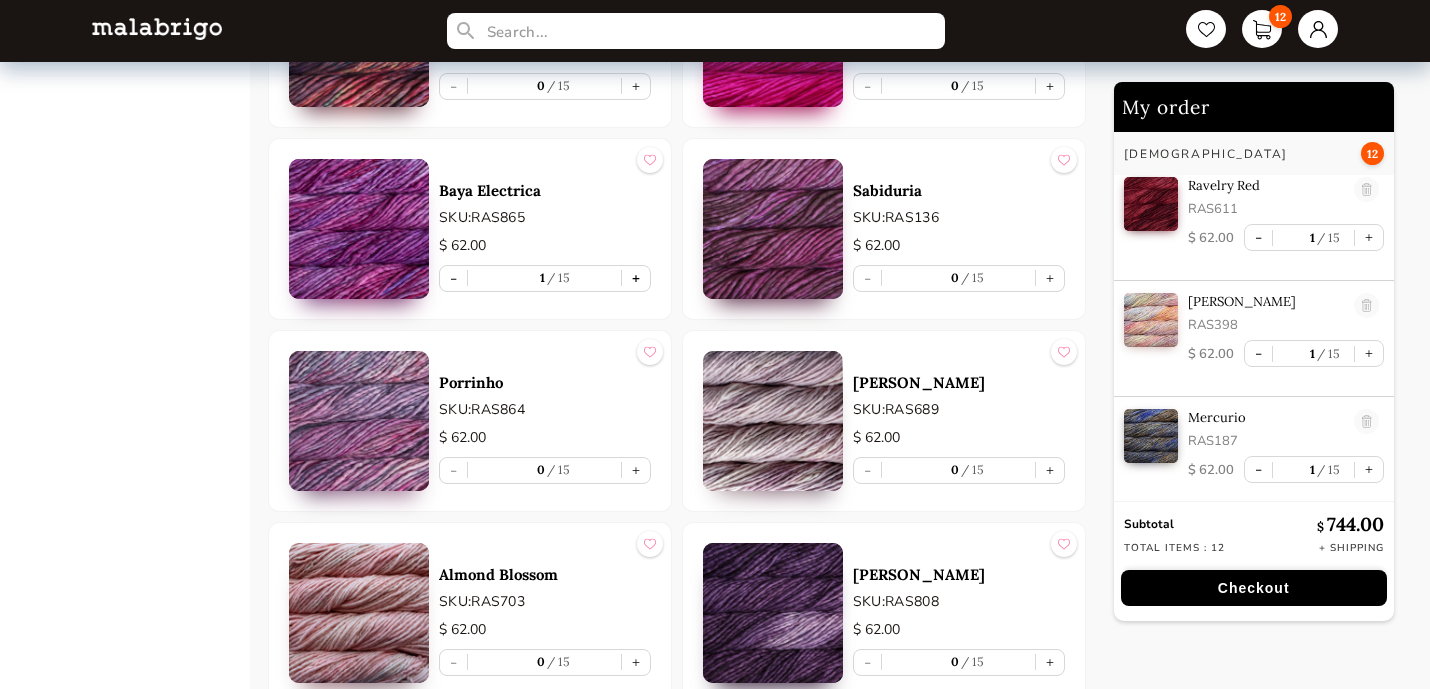 type on "1" 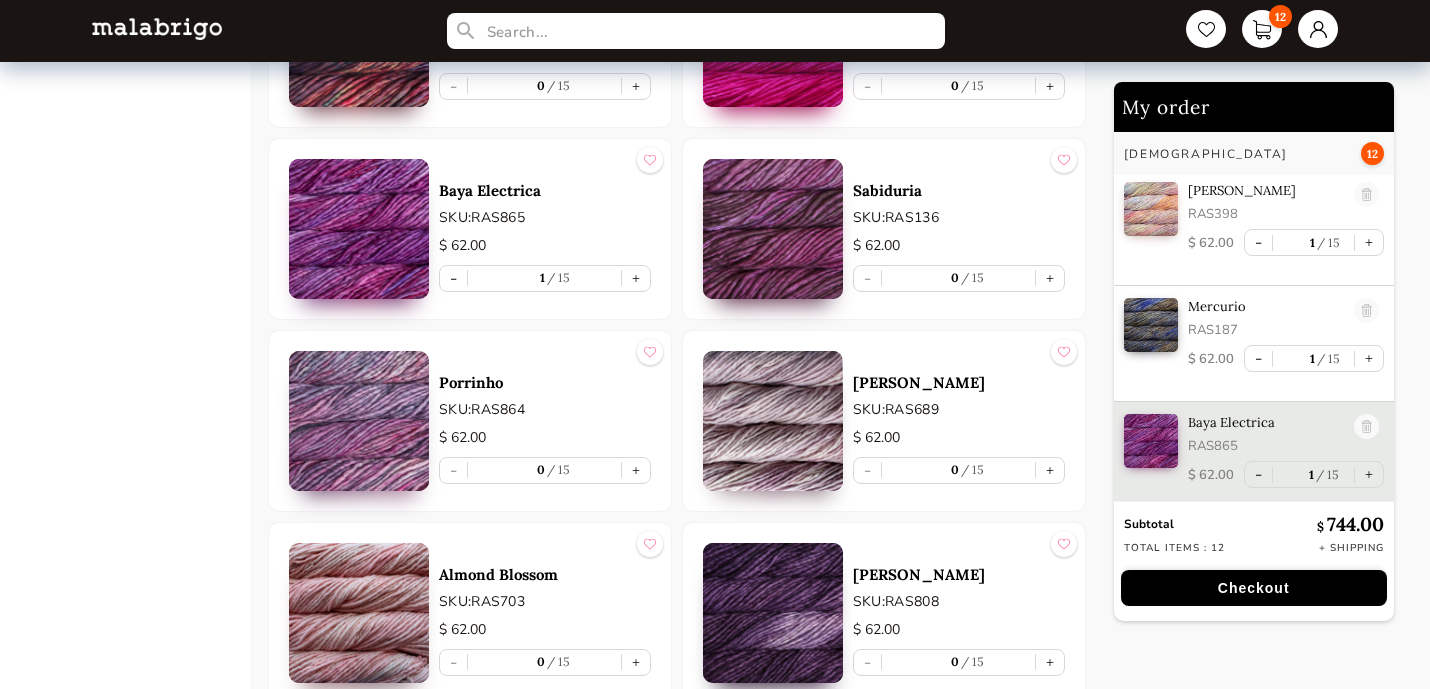 scroll, scrollTop: 594, scrollLeft: 0, axis: vertical 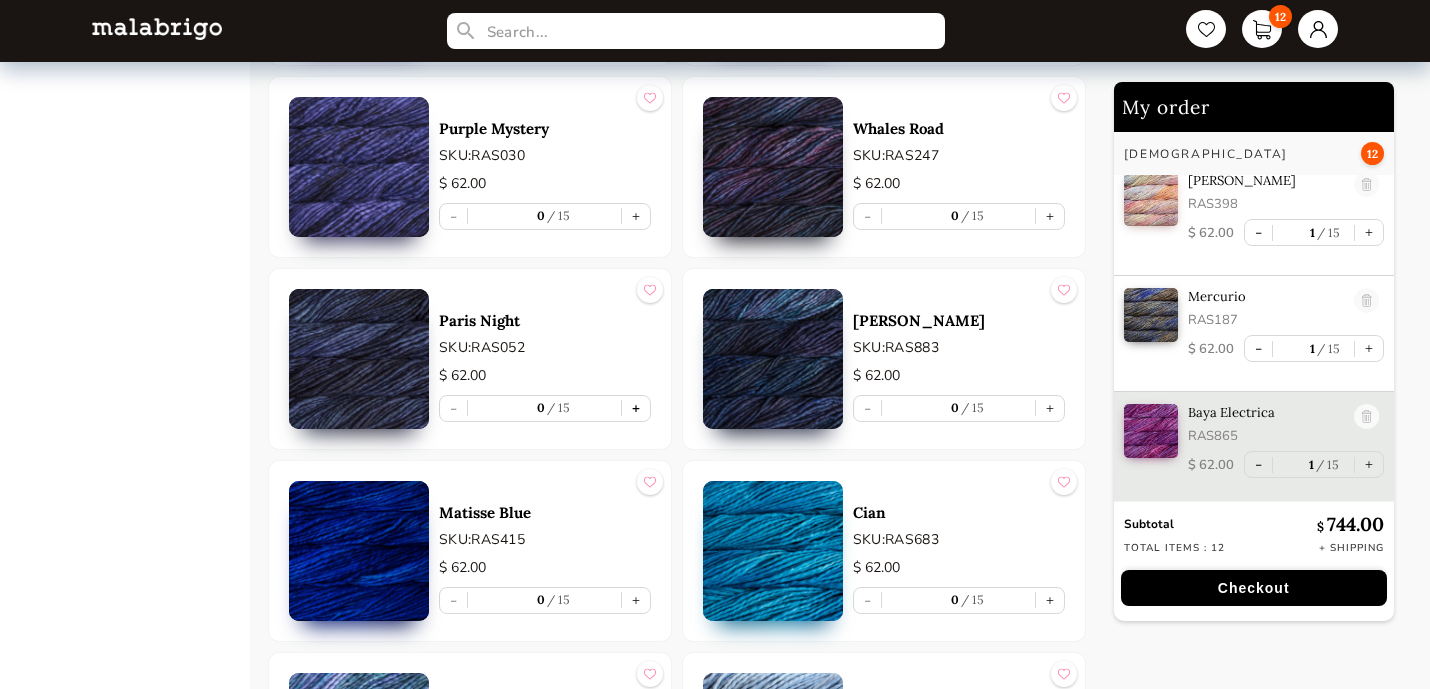 click on "+" at bounding box center [636, 408] 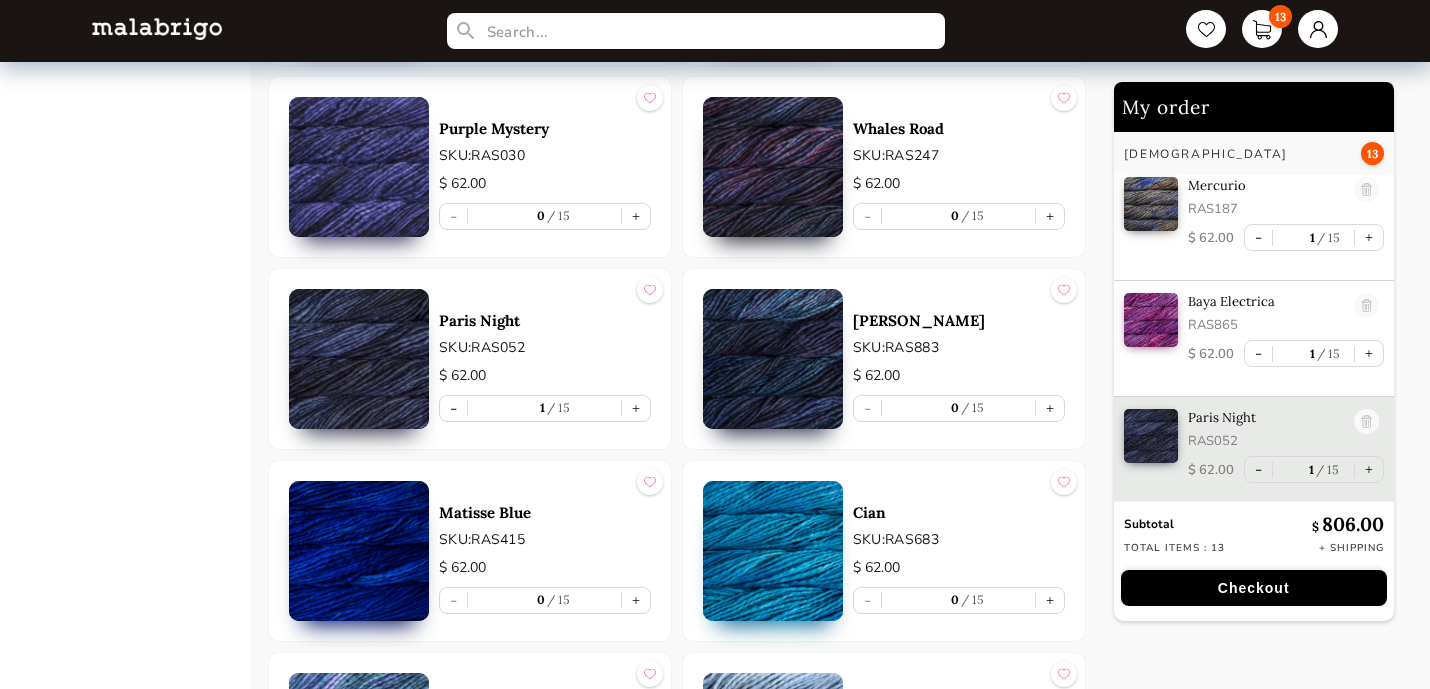 scroll, scrollTop: 707, scrollLeft: 0, axis: vertical 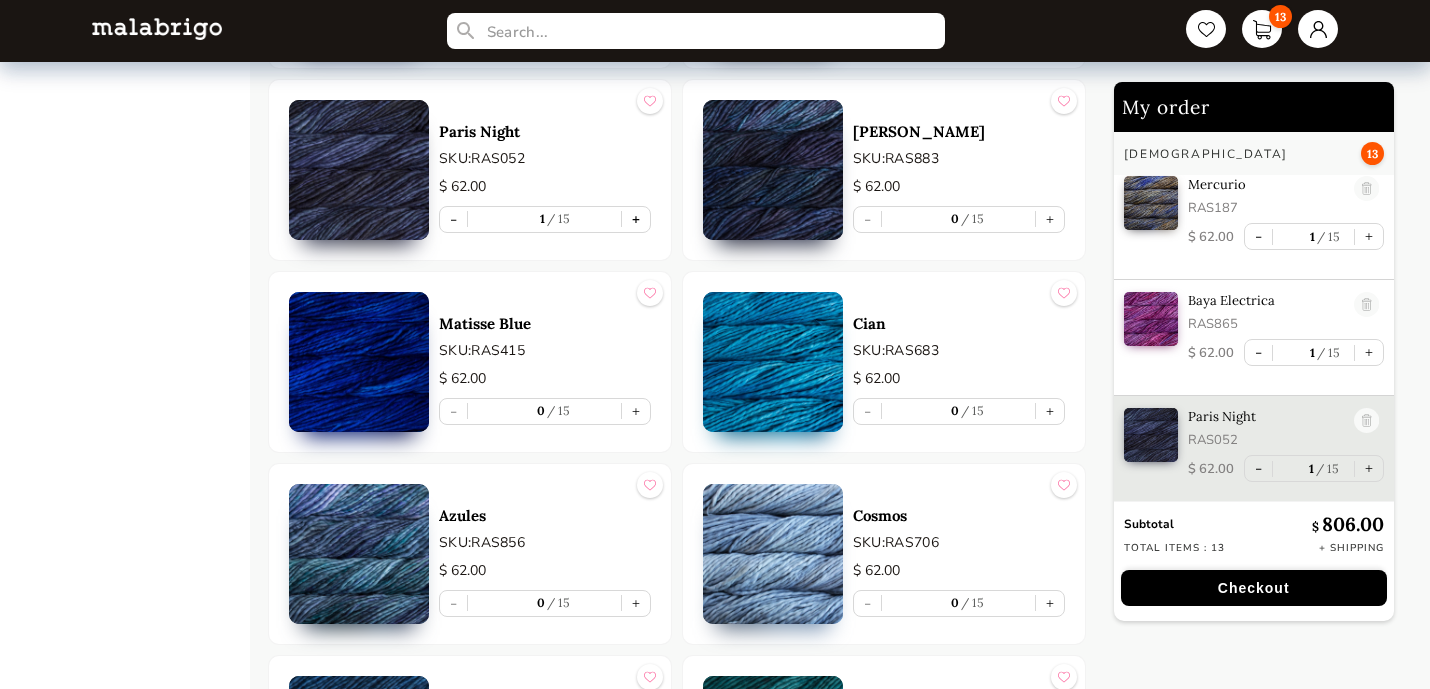 click on "+" at bounding box center [636, 219] 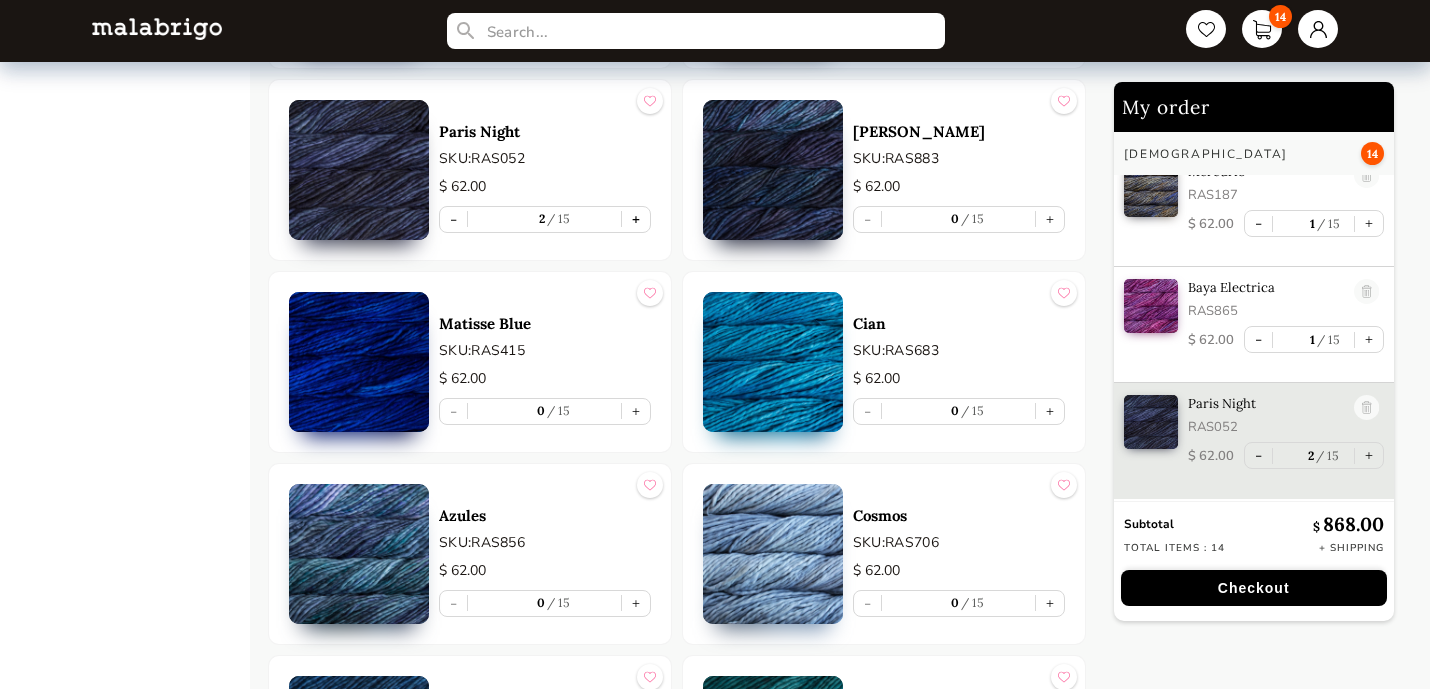 scroll, scrollTop: 721, scrollLeft: 0, axis: vertical 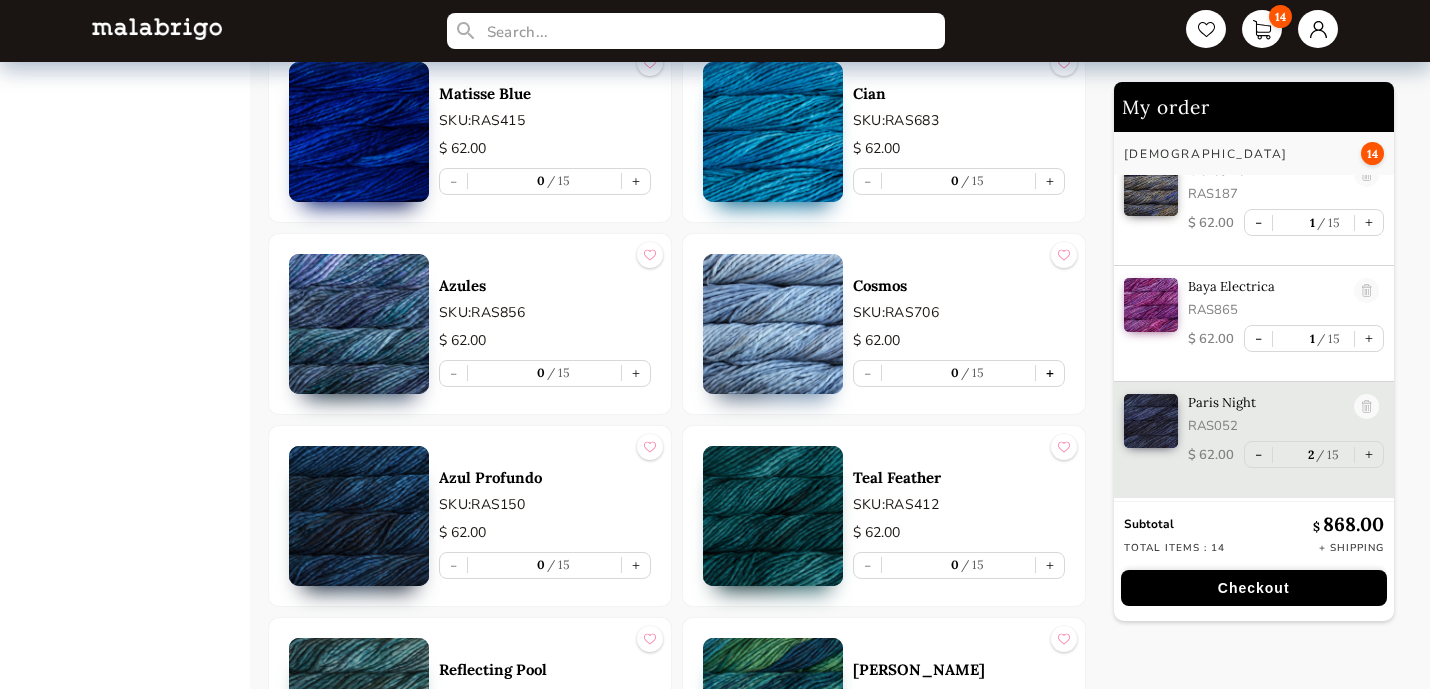 click on "+" at bounding box center [1050, 373] 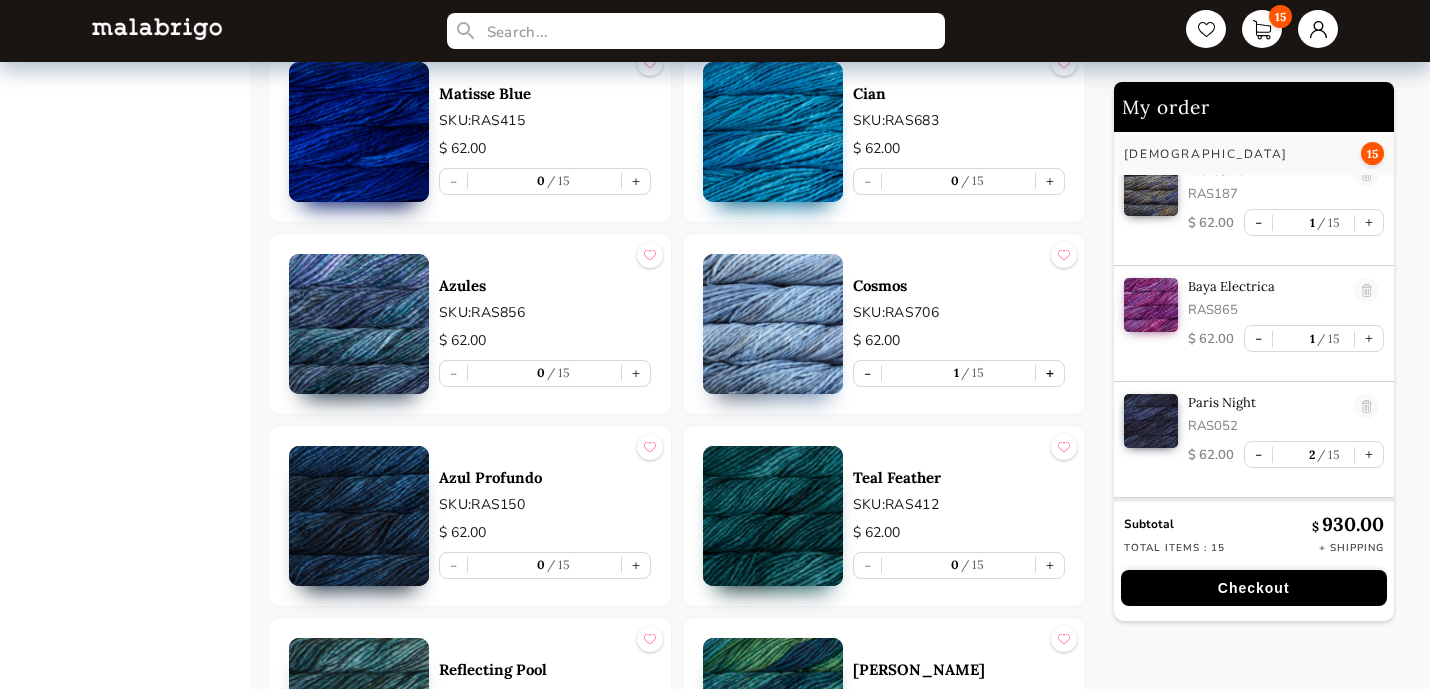 type on "1" 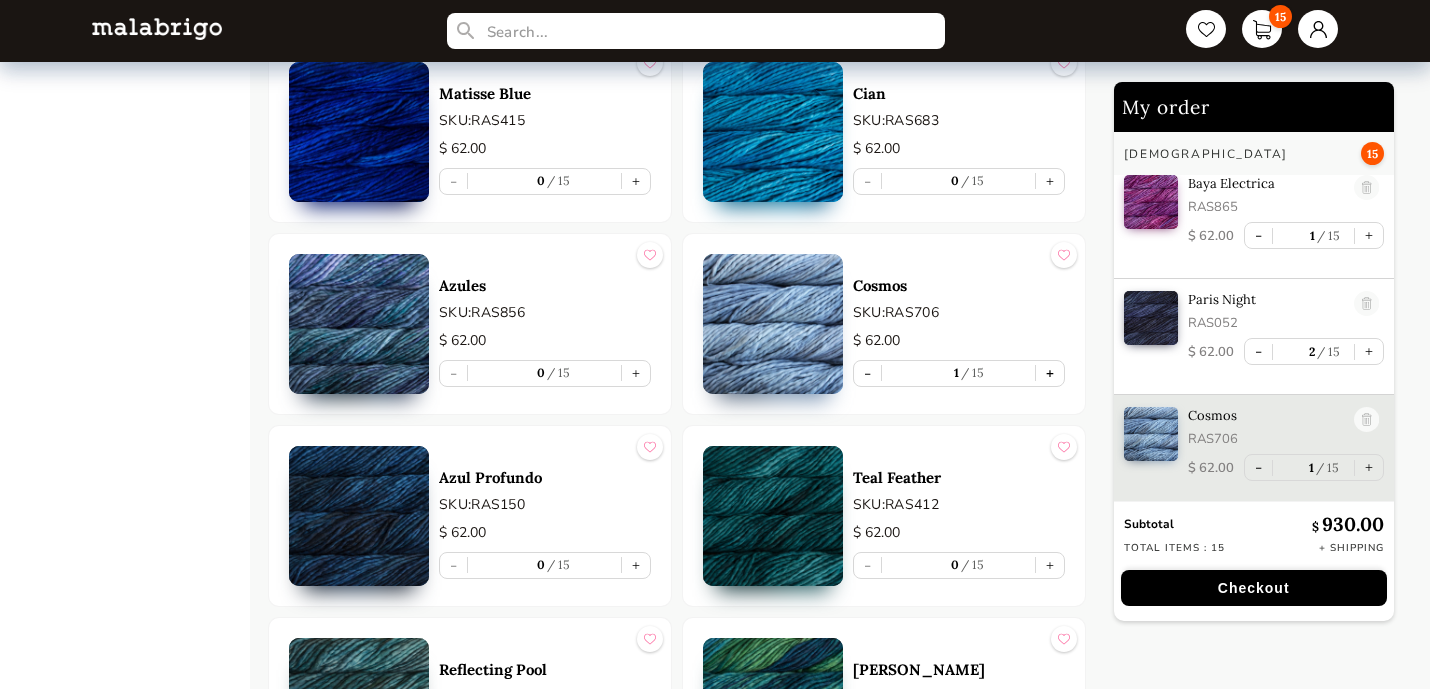 scroll, scrollTop: 825, scrollLeft: 0, axis: vertical 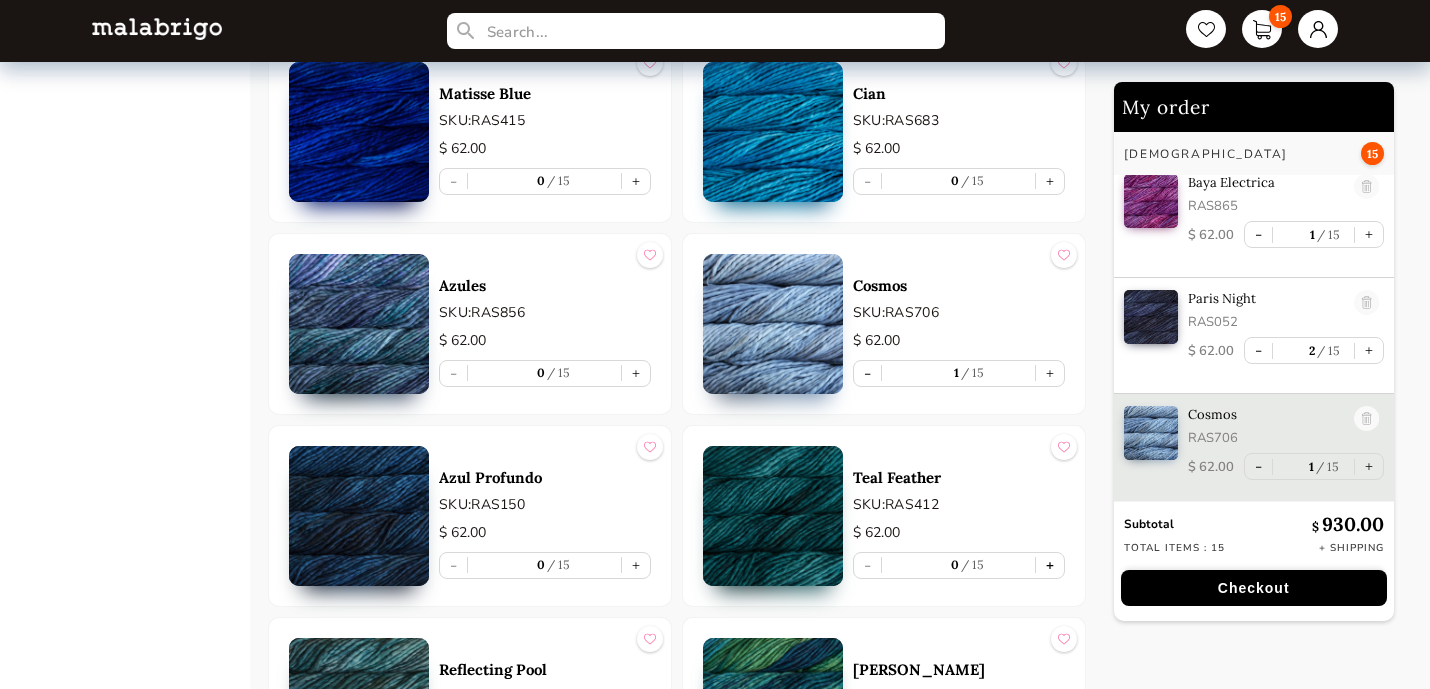 click on "+" at bounding box center (1050, 565) 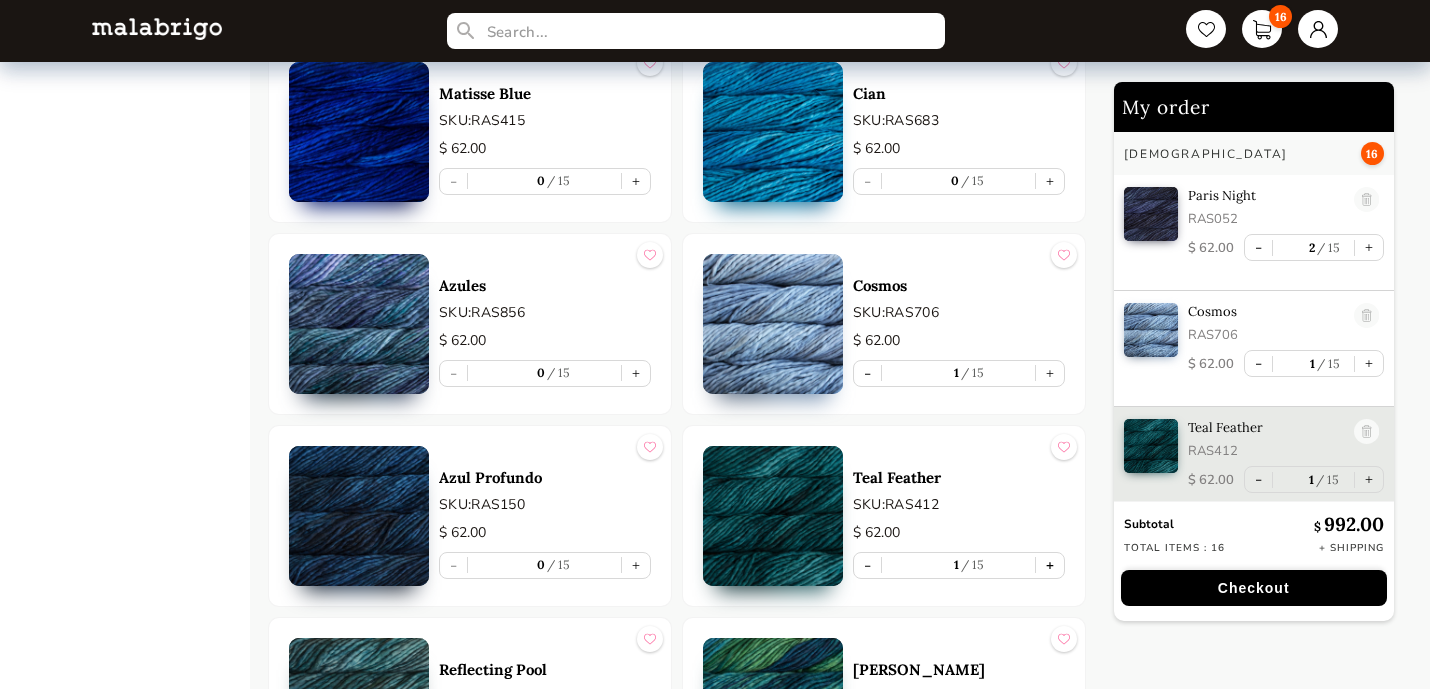 scroll, scrollTop: 937, scrollLeft: 0, axis: vertical 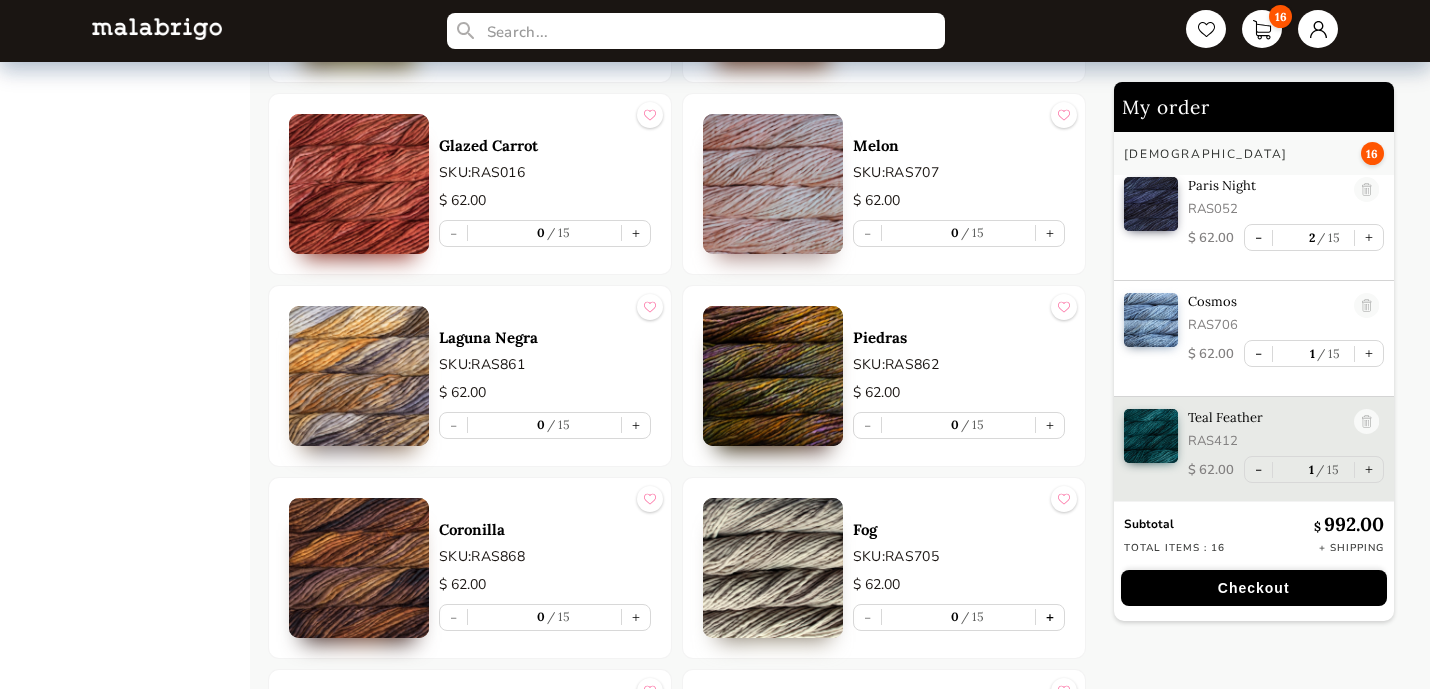 click on "+" at bounding box center [1050, 617] 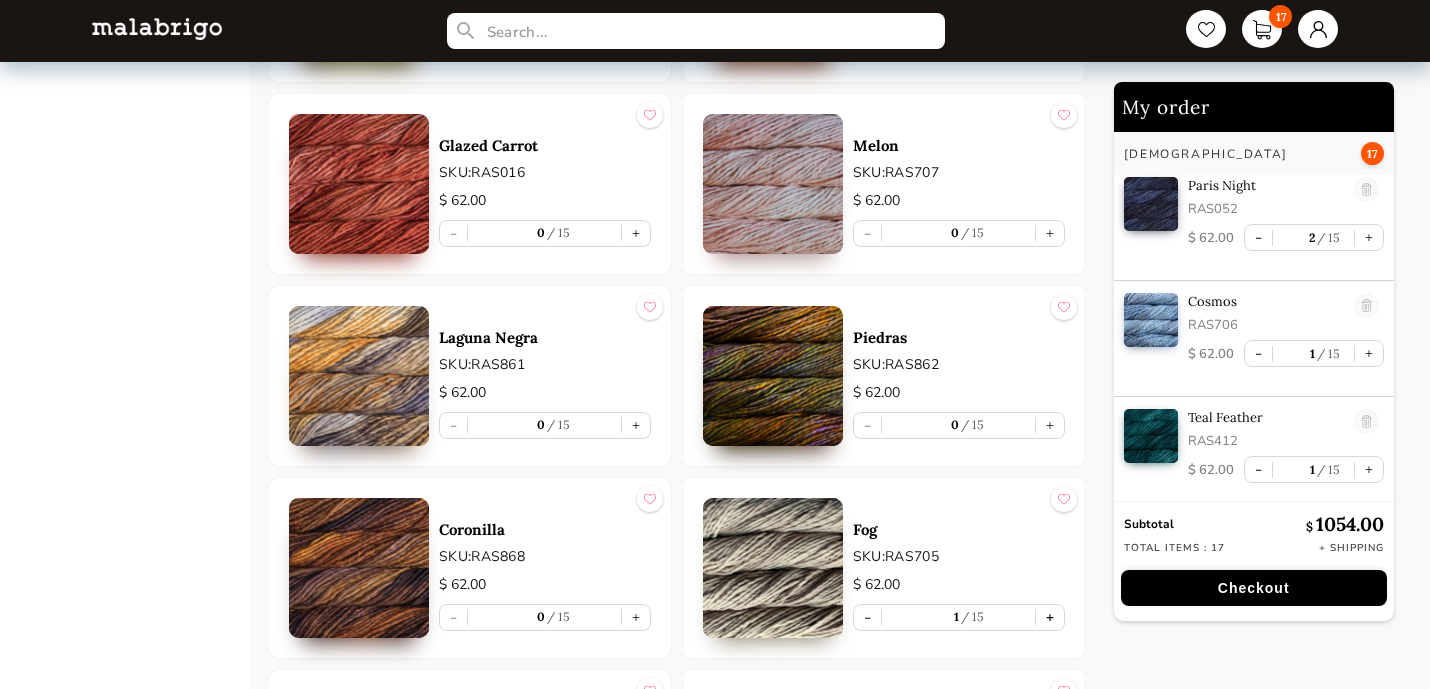 type on "1" 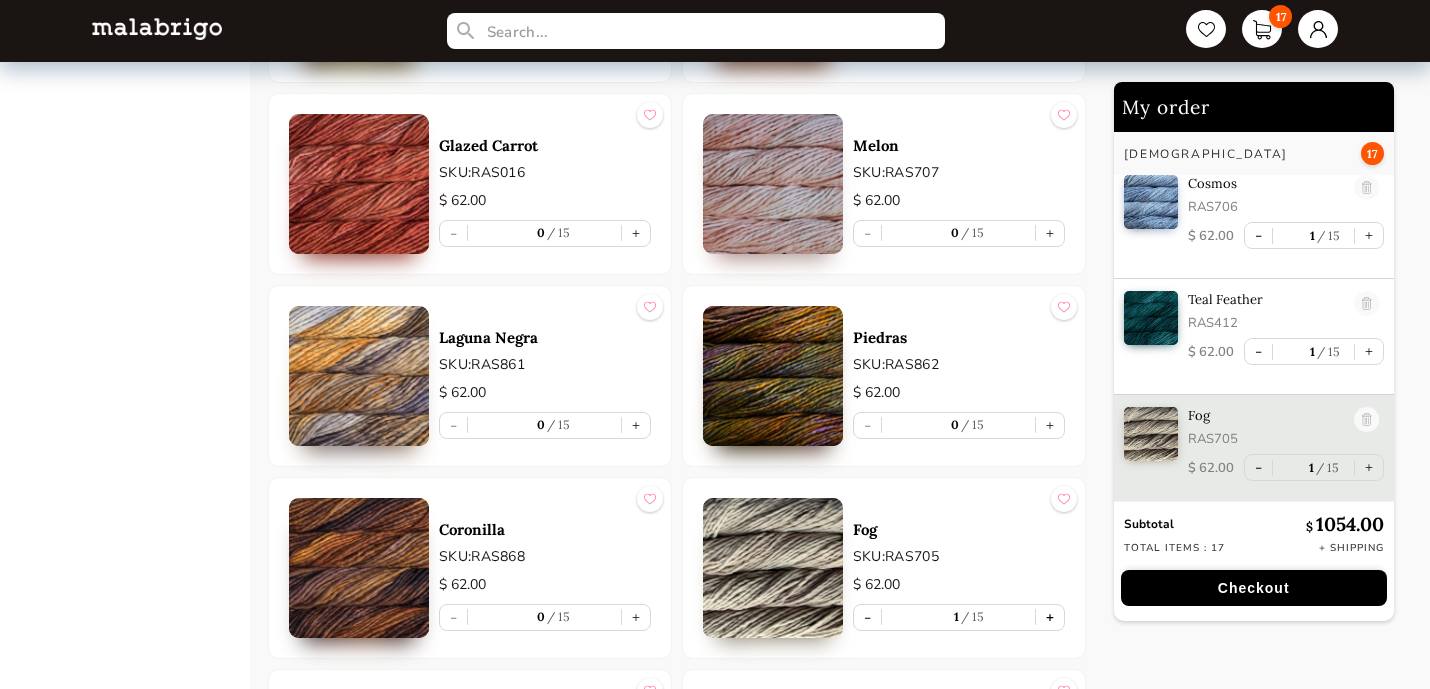 scroll, scrollTop: 1058, scrollLeft: 0, axis: vertical 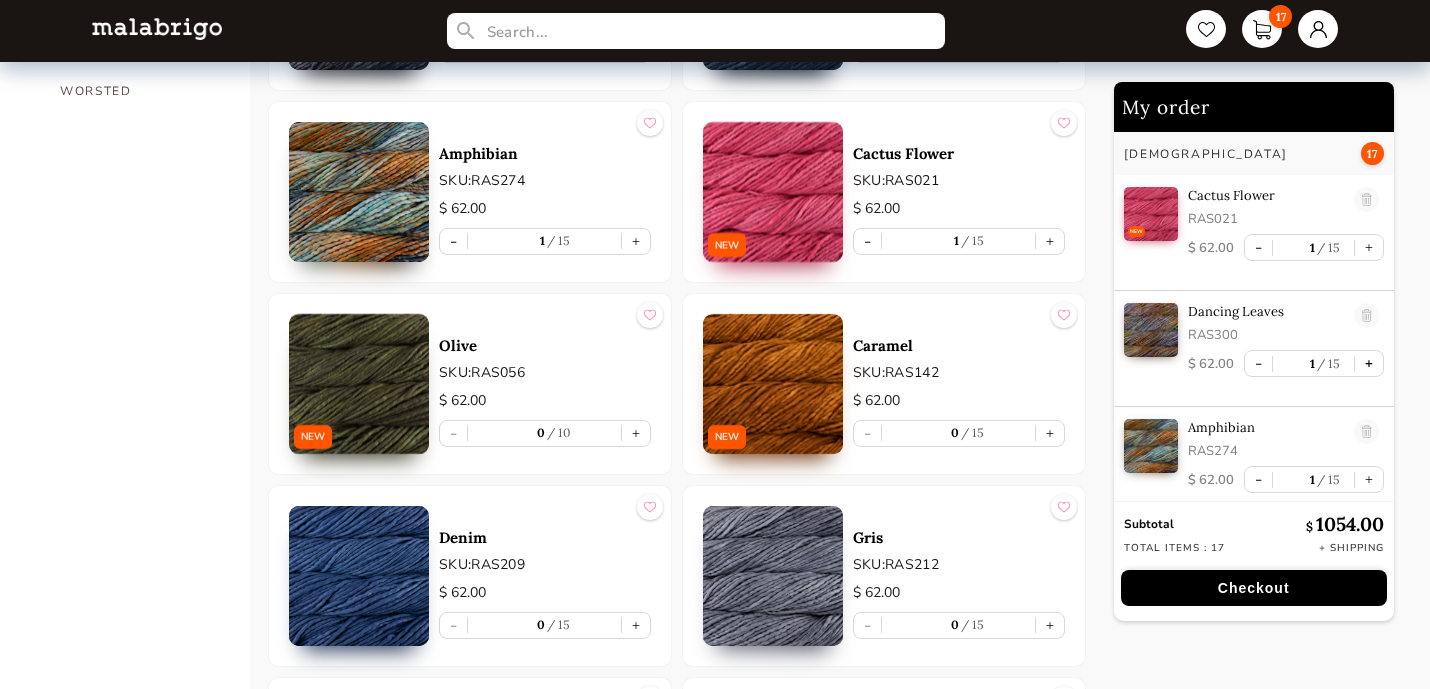 click on "+" at bounding box center [1369, 363] 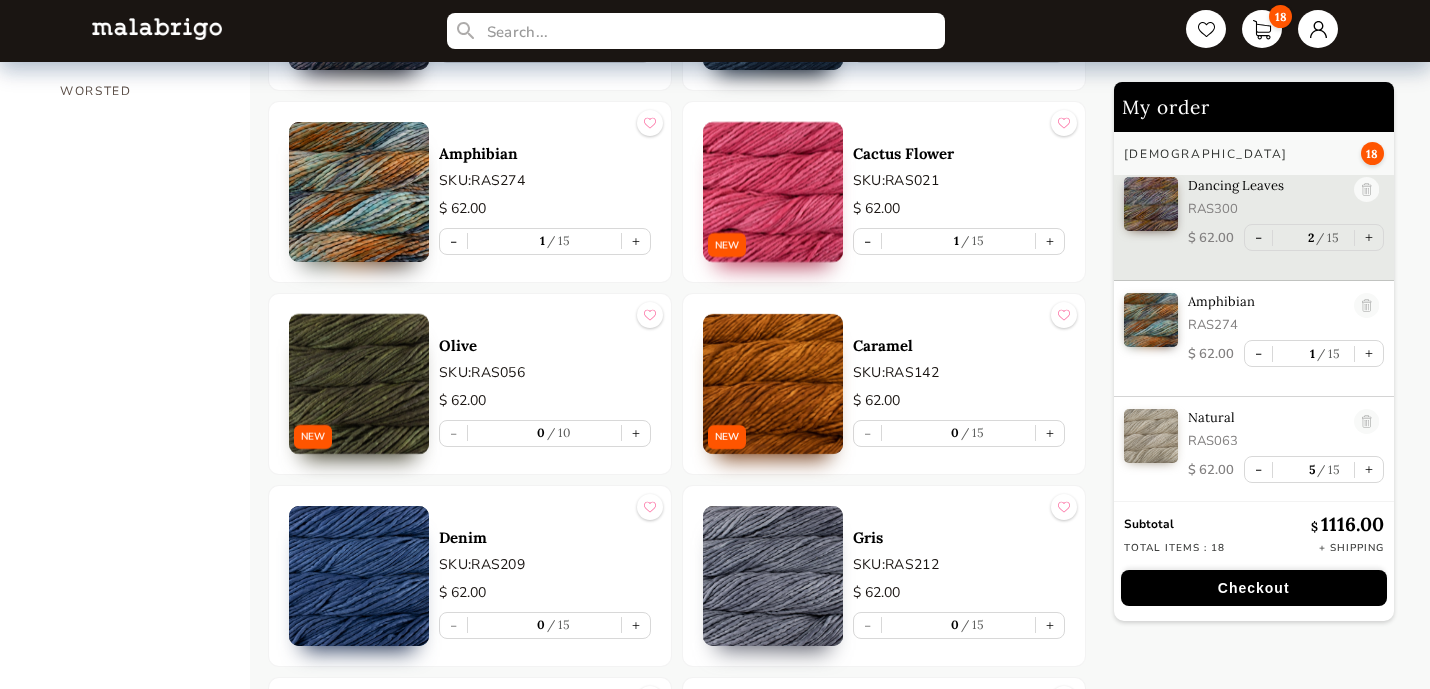 scroll, scrollTop: 127, scrollLeft: 0, axis: vertical 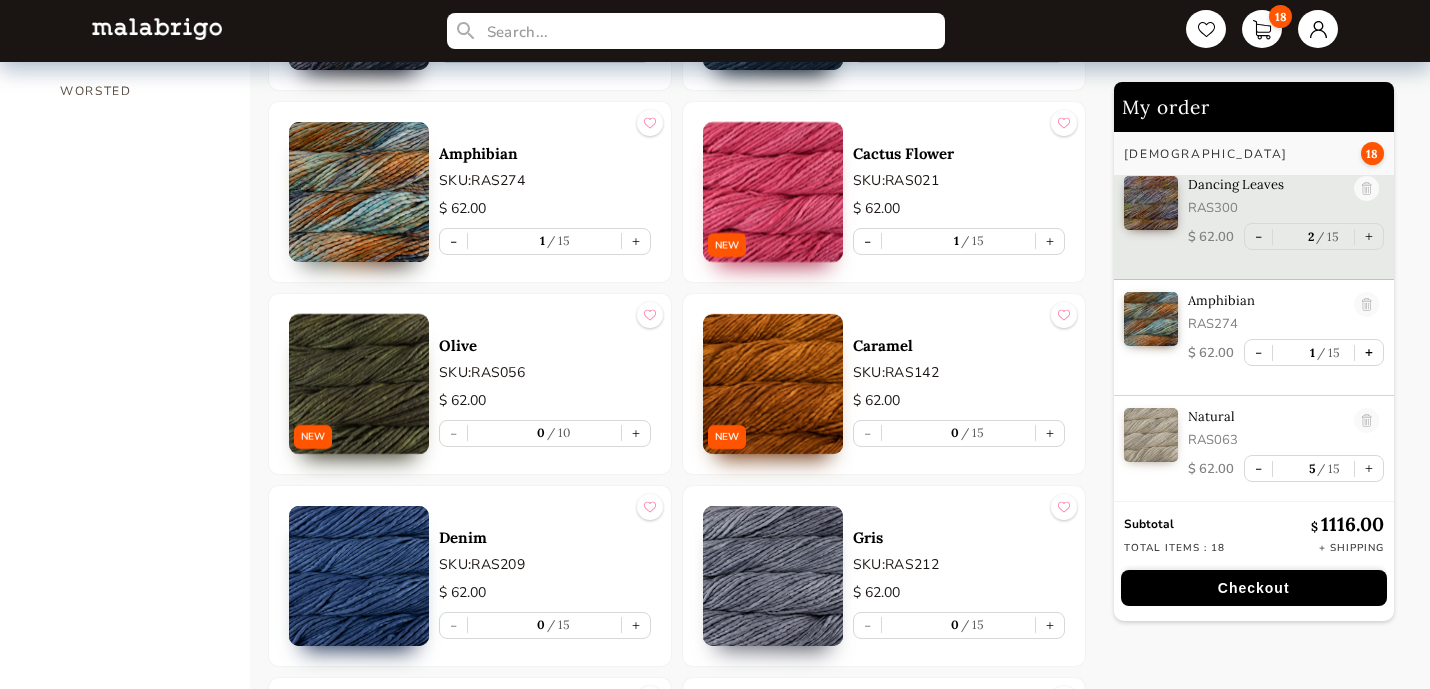 click on "+" at bounding box center [1369, 352] 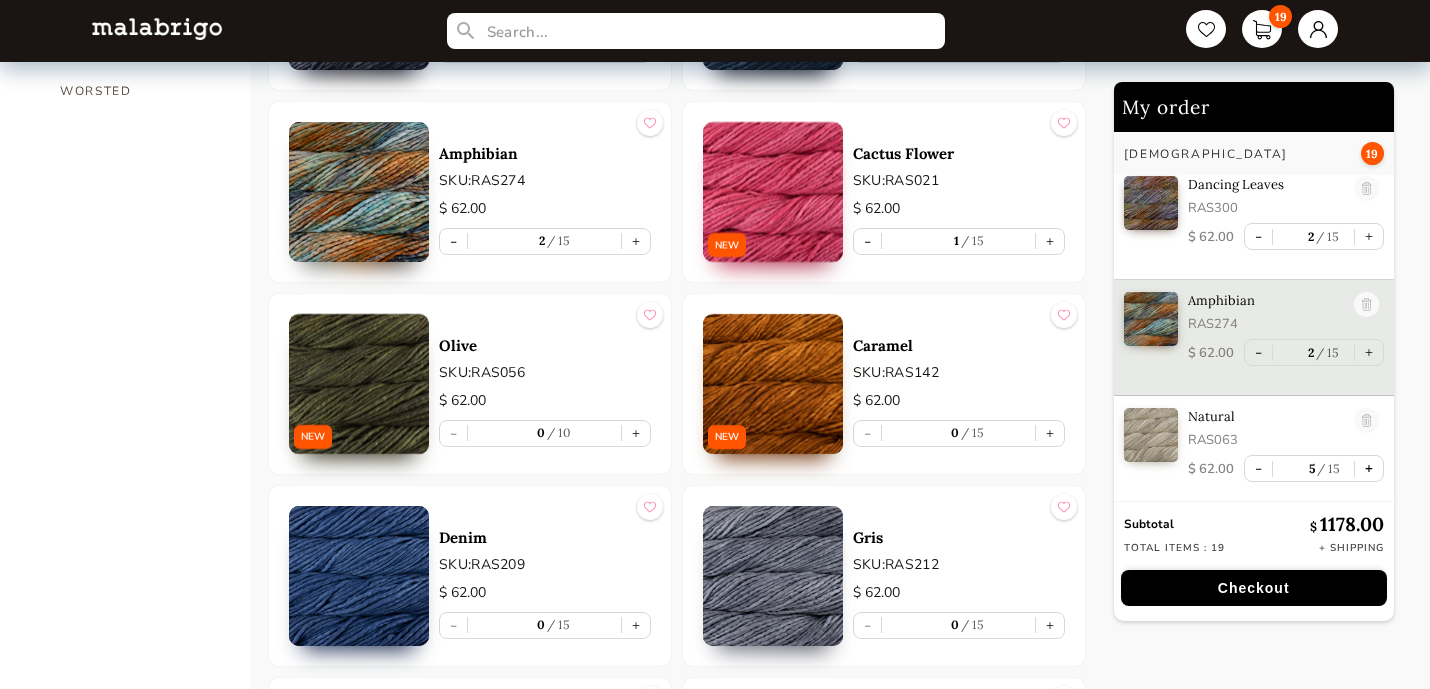 click on "+" at bounding box center [1369, 468] 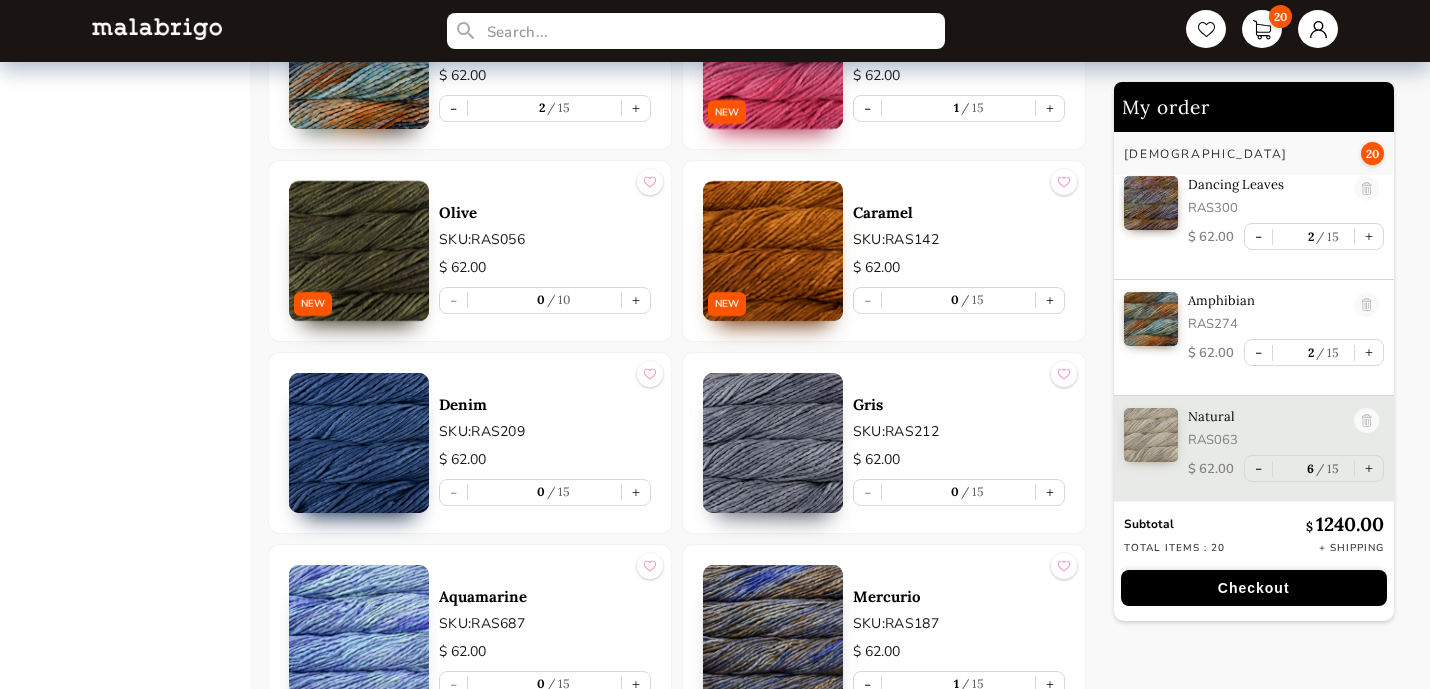 scroll, scrollTop: 1872, scrollLeft: 0, axis: vertical 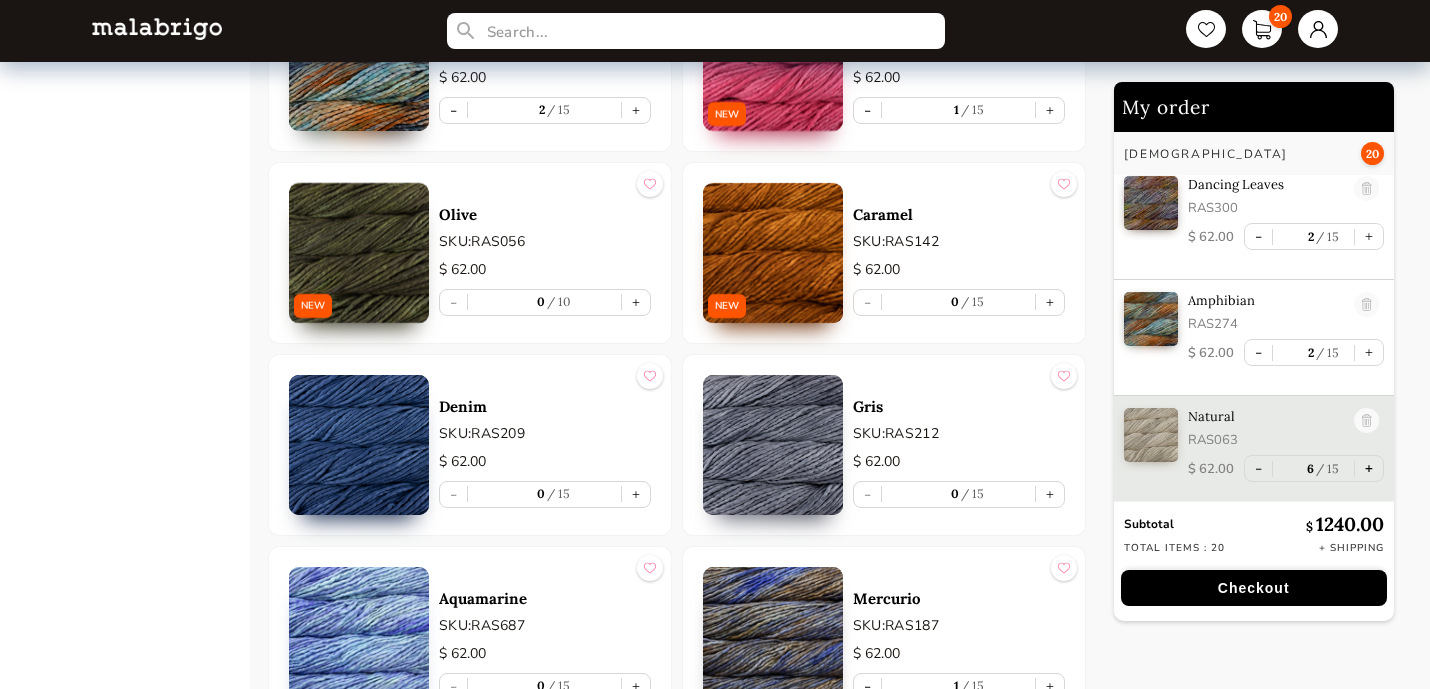 click on "+" at bounding box center [1369, 468] 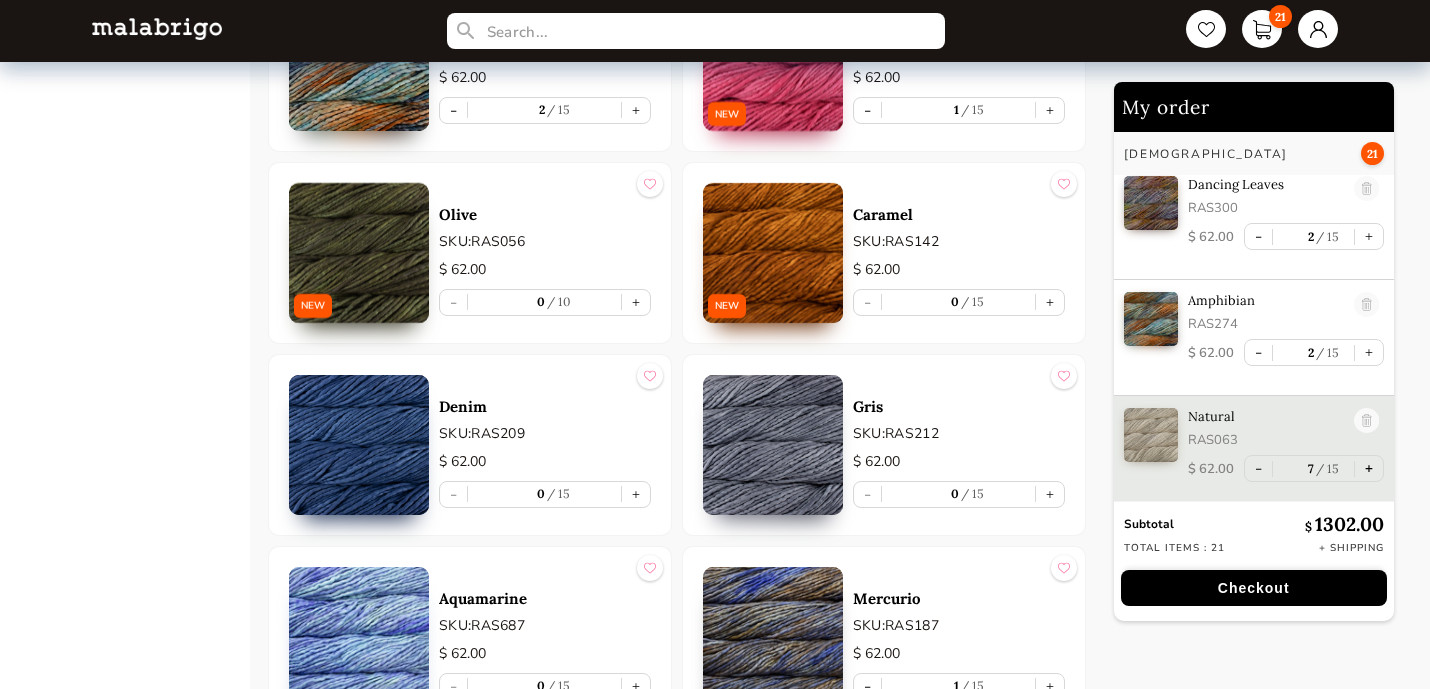 click on "+" at bounding box center (1369, 468) 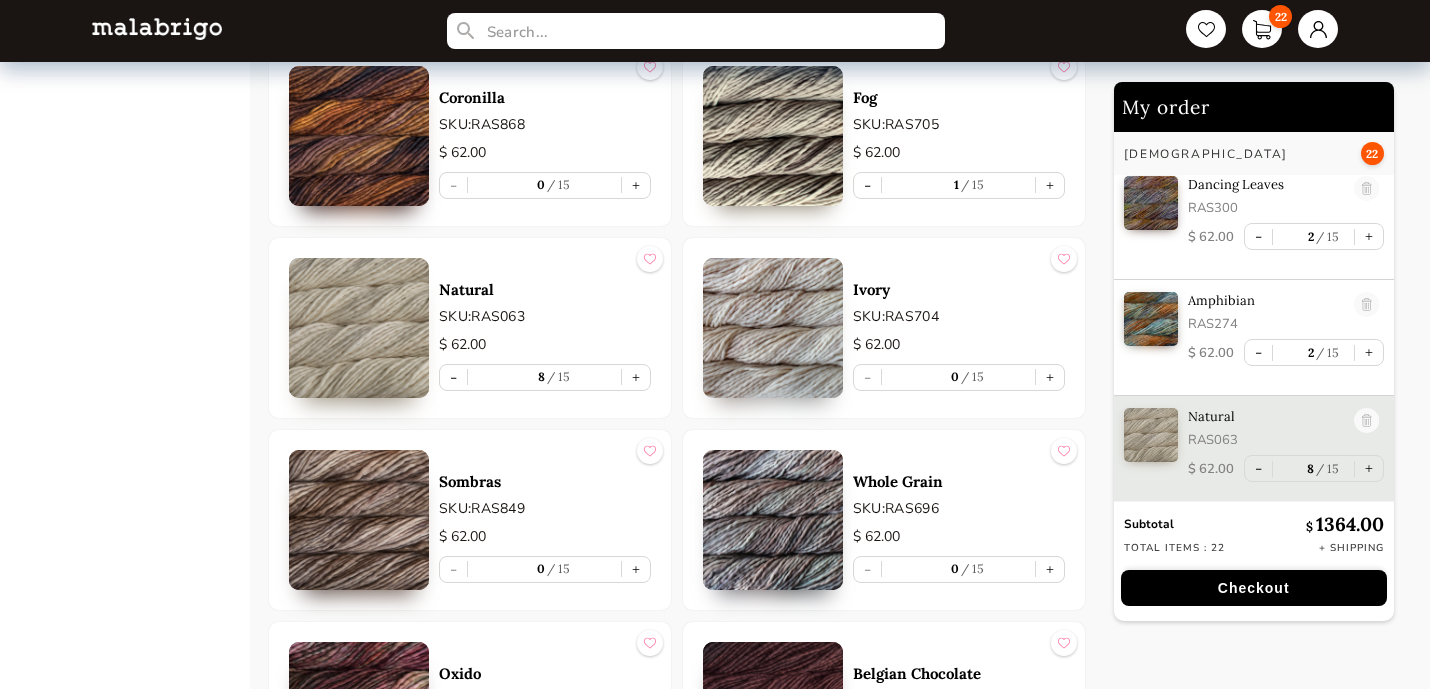 scroll, scrollTop: 7942, scrollLeft: 0, axis: vertical 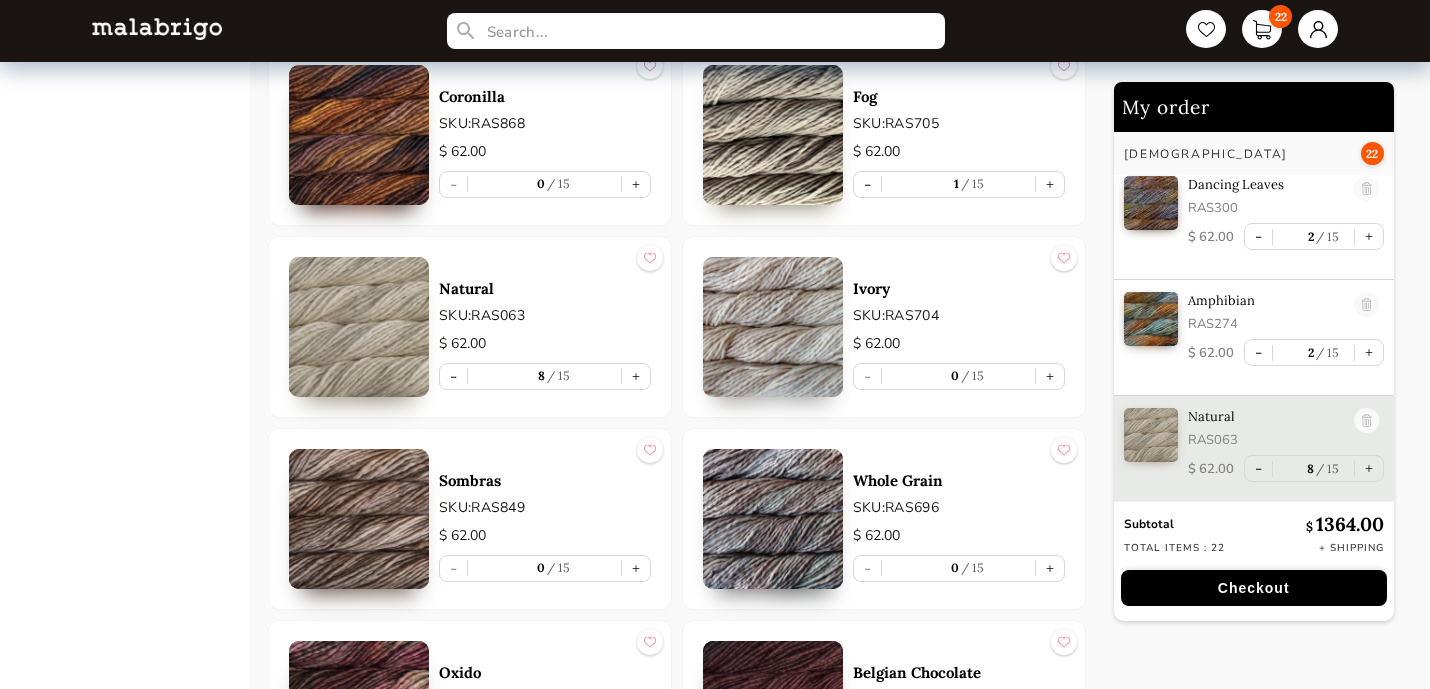 click on "Checkout" at bounding box center (1254, 588) 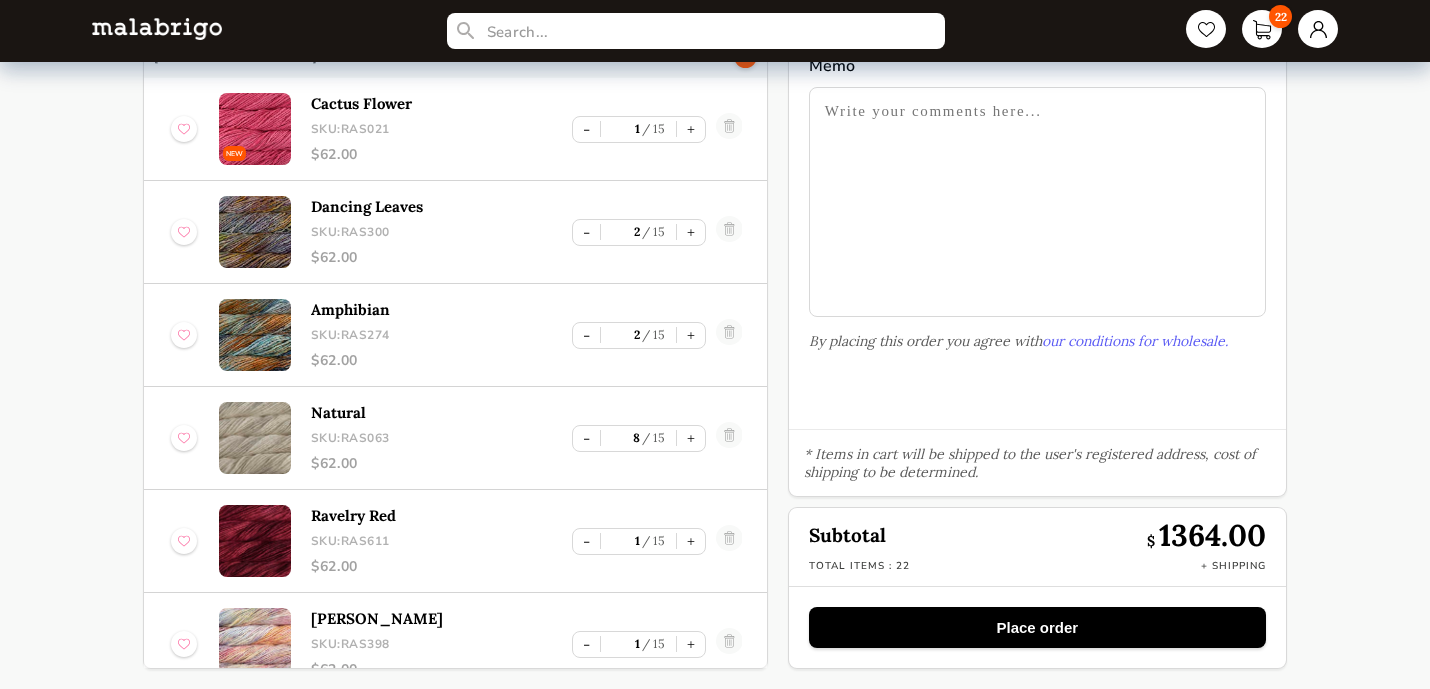 scroll, scrollTop: 132, scrollLeft: 0, axis: vertical 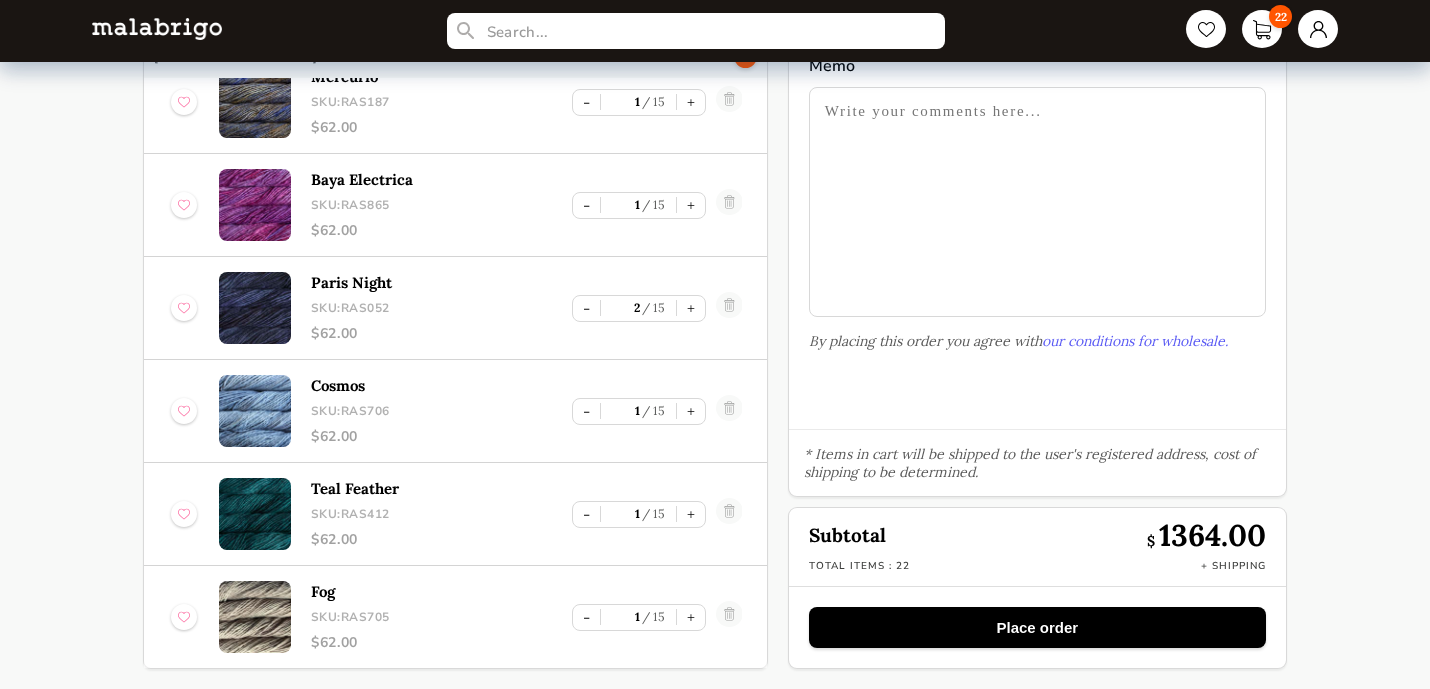 click on "Place order" at bounding box center [1037, 627] 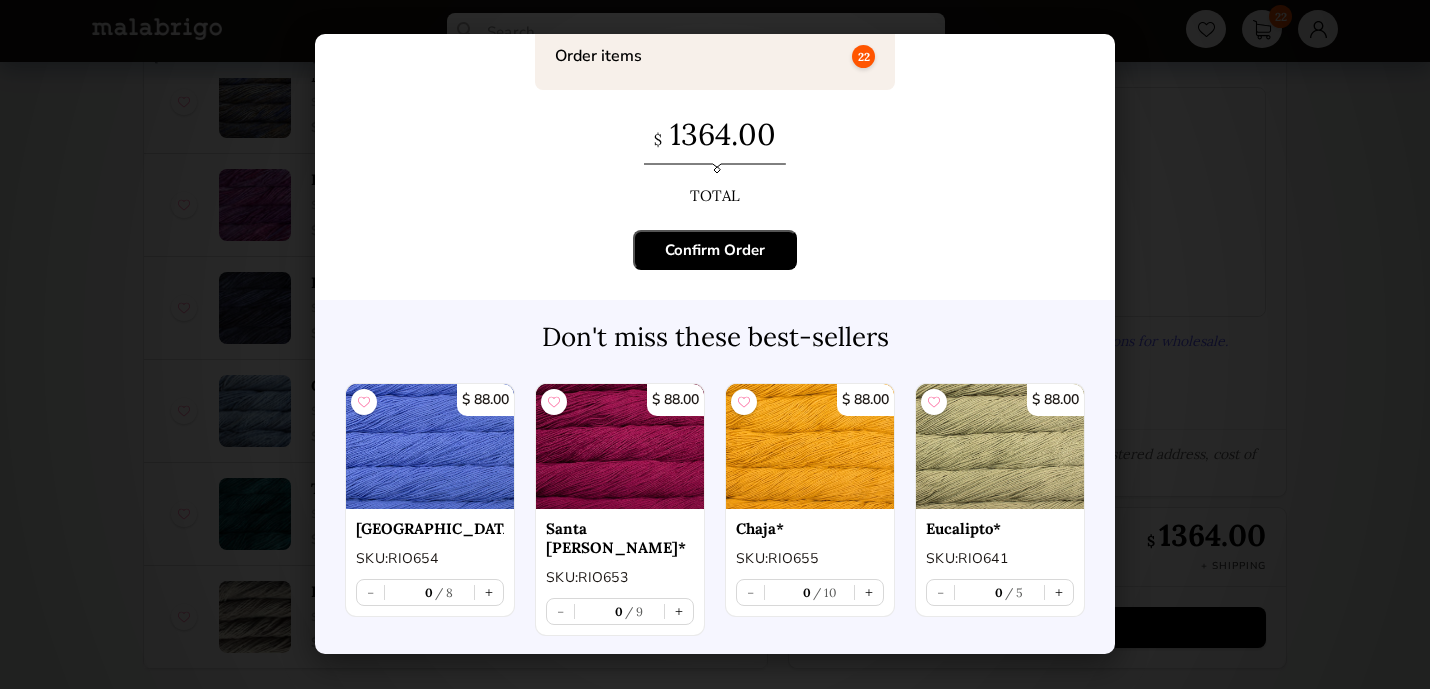 scroll, scrollTop: 0, scrollLeft: 0, axis: both 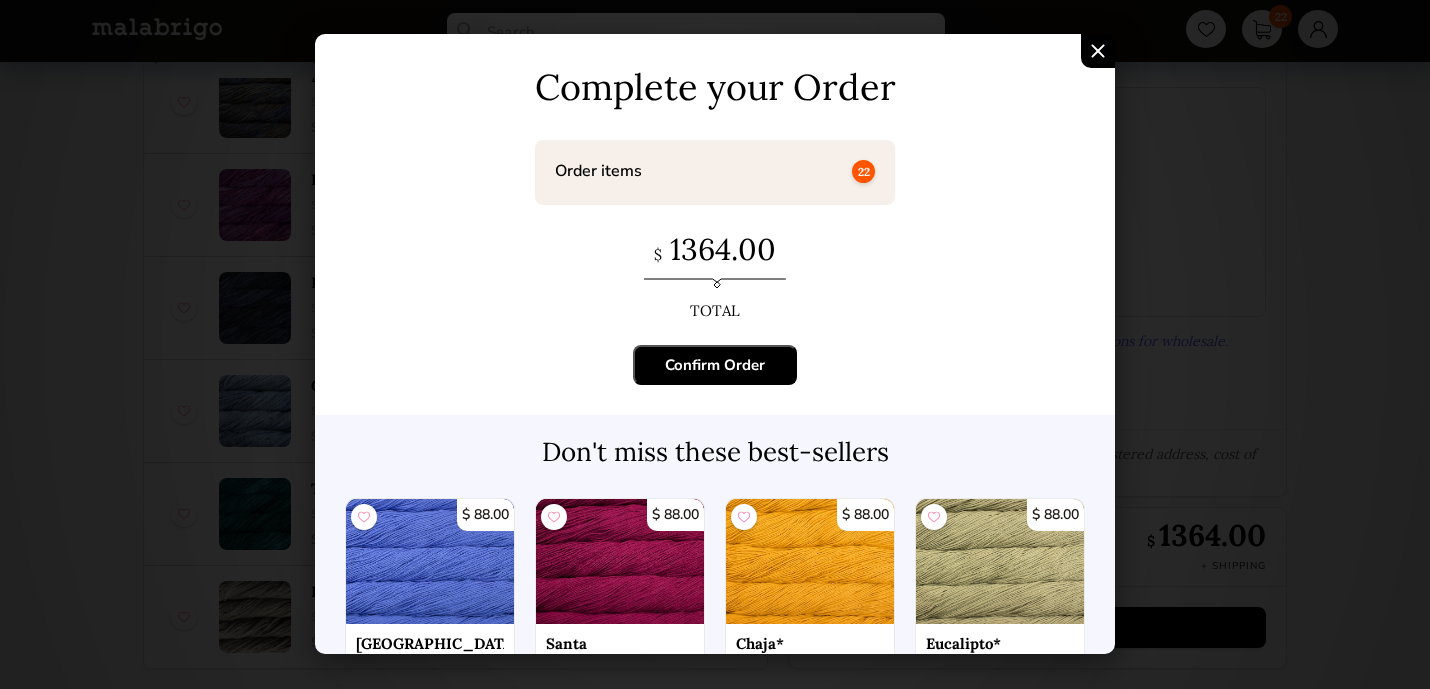 click on "Confirm Order" at bounding box center (715, 365) 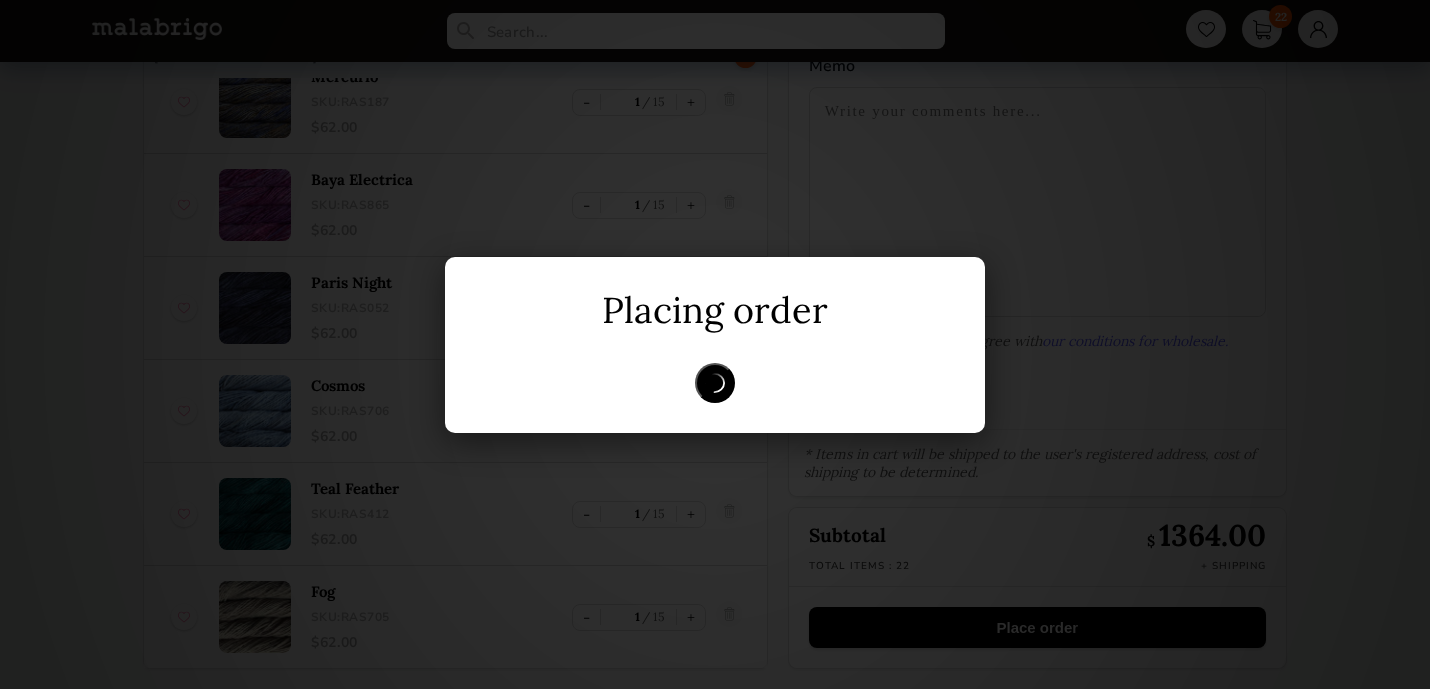 scroll, scrollTop: 0, scrollLeft: 0, axis: both 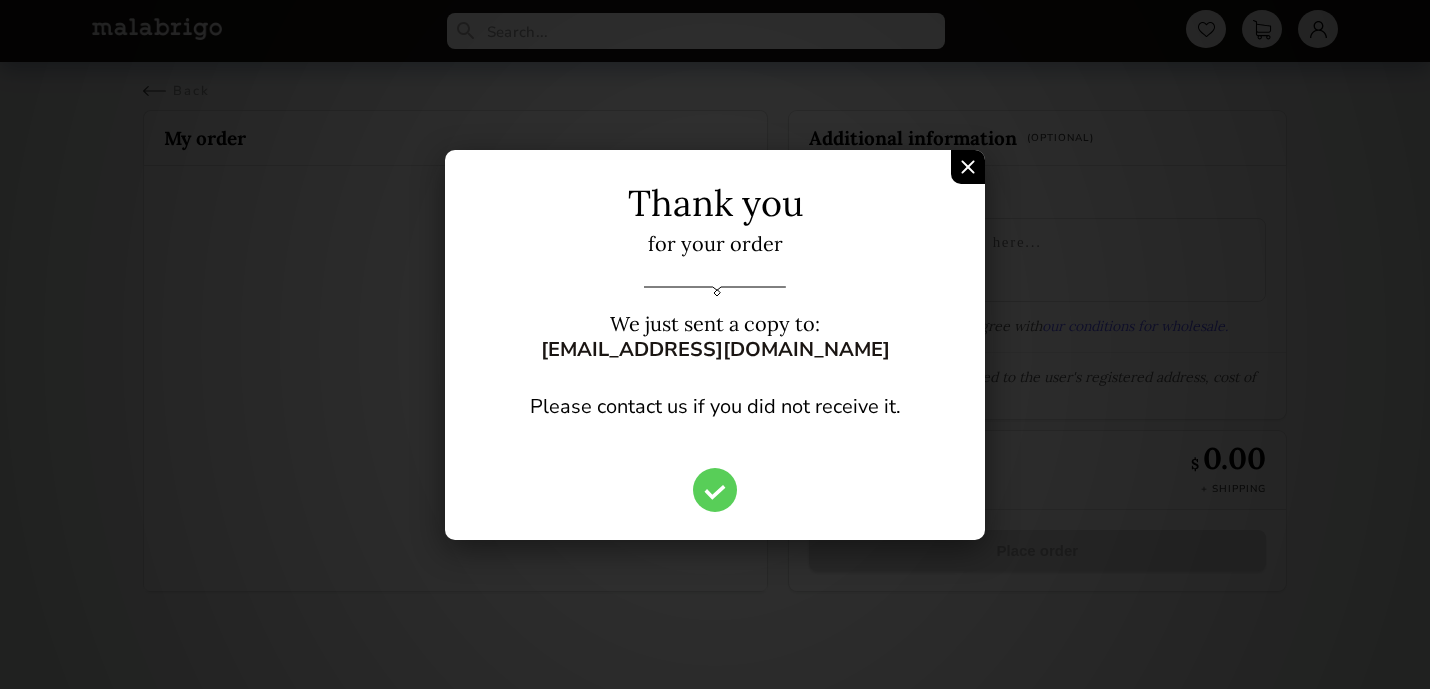 click at bounding box center [968, 167] 